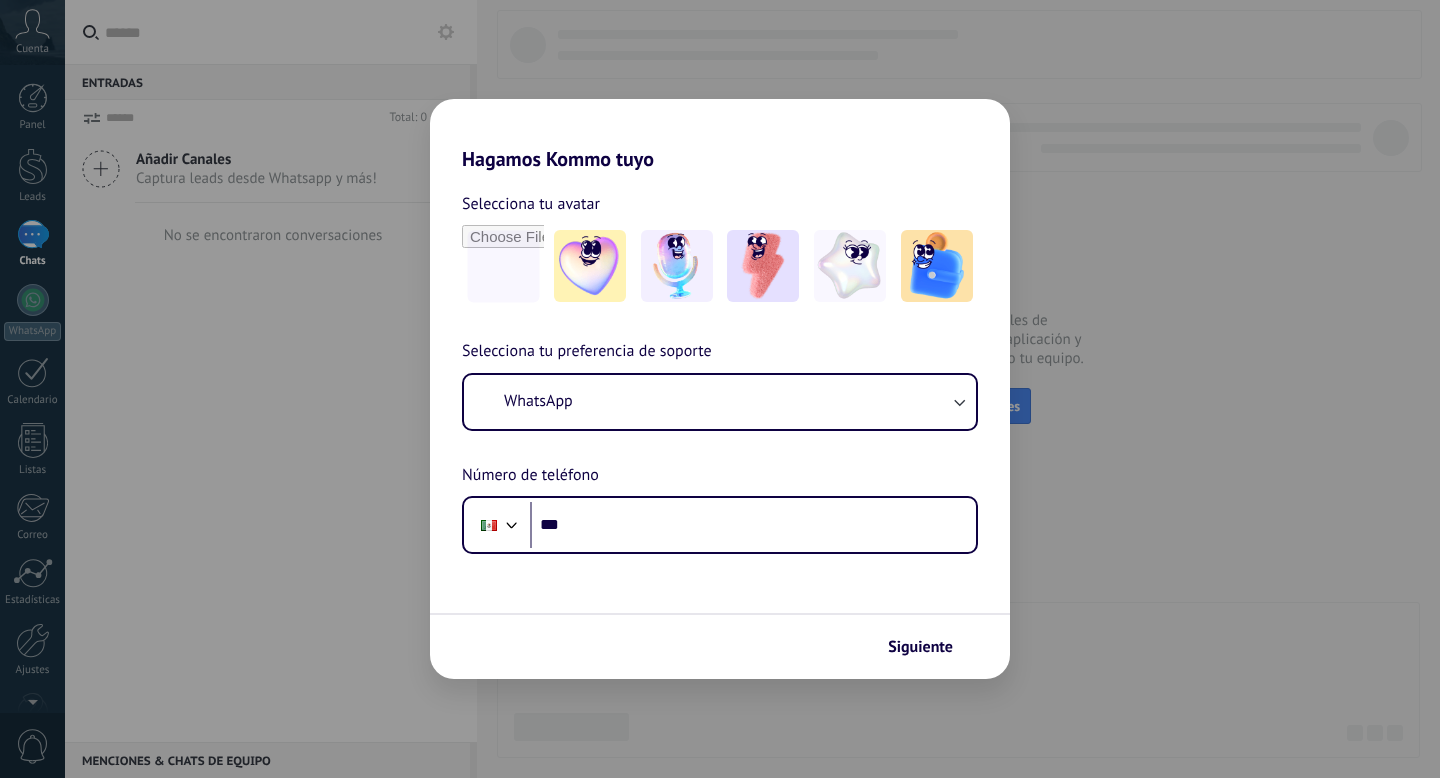 scroll, scrollTop: 0, scrollLeft: 0, axis: both 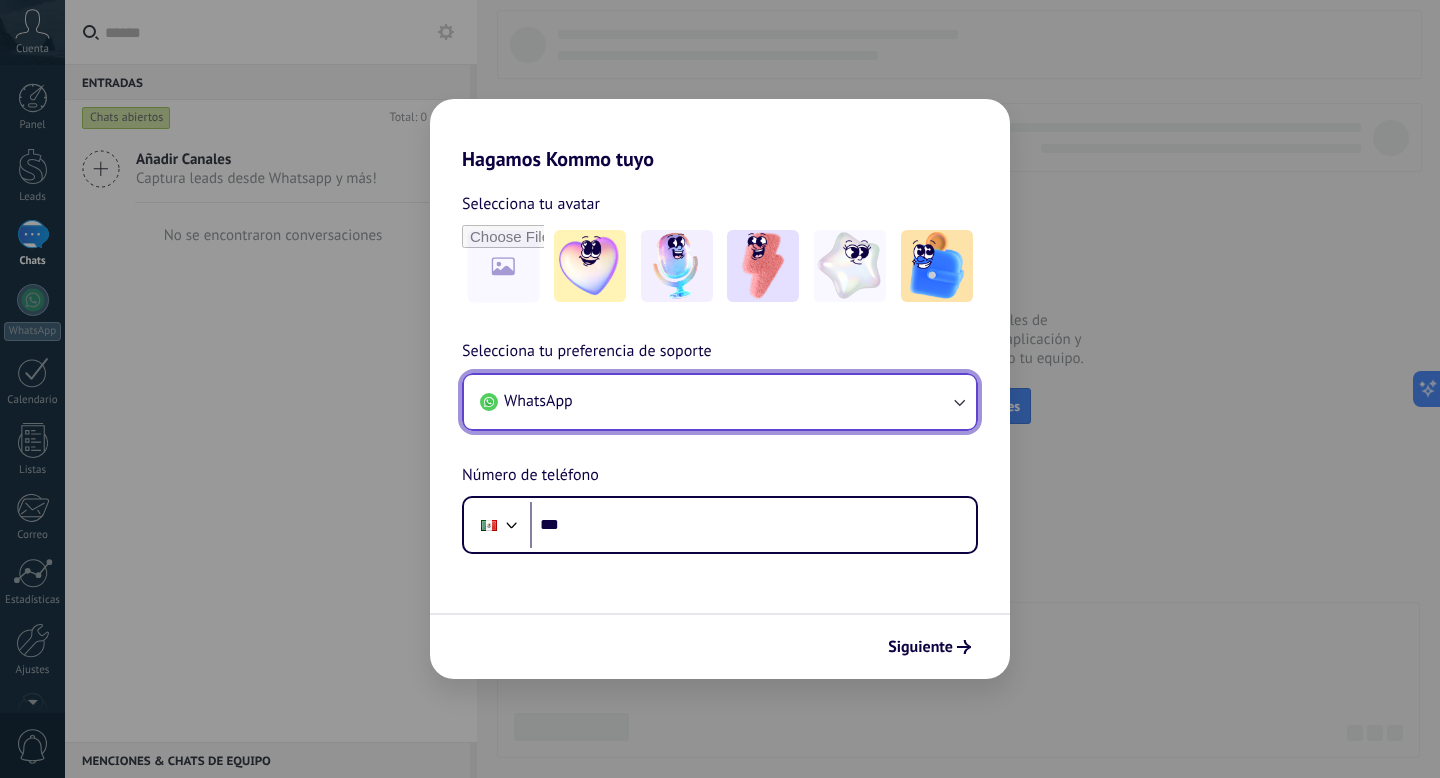 click on "WhatsApp" at bounding box center [720, 402] 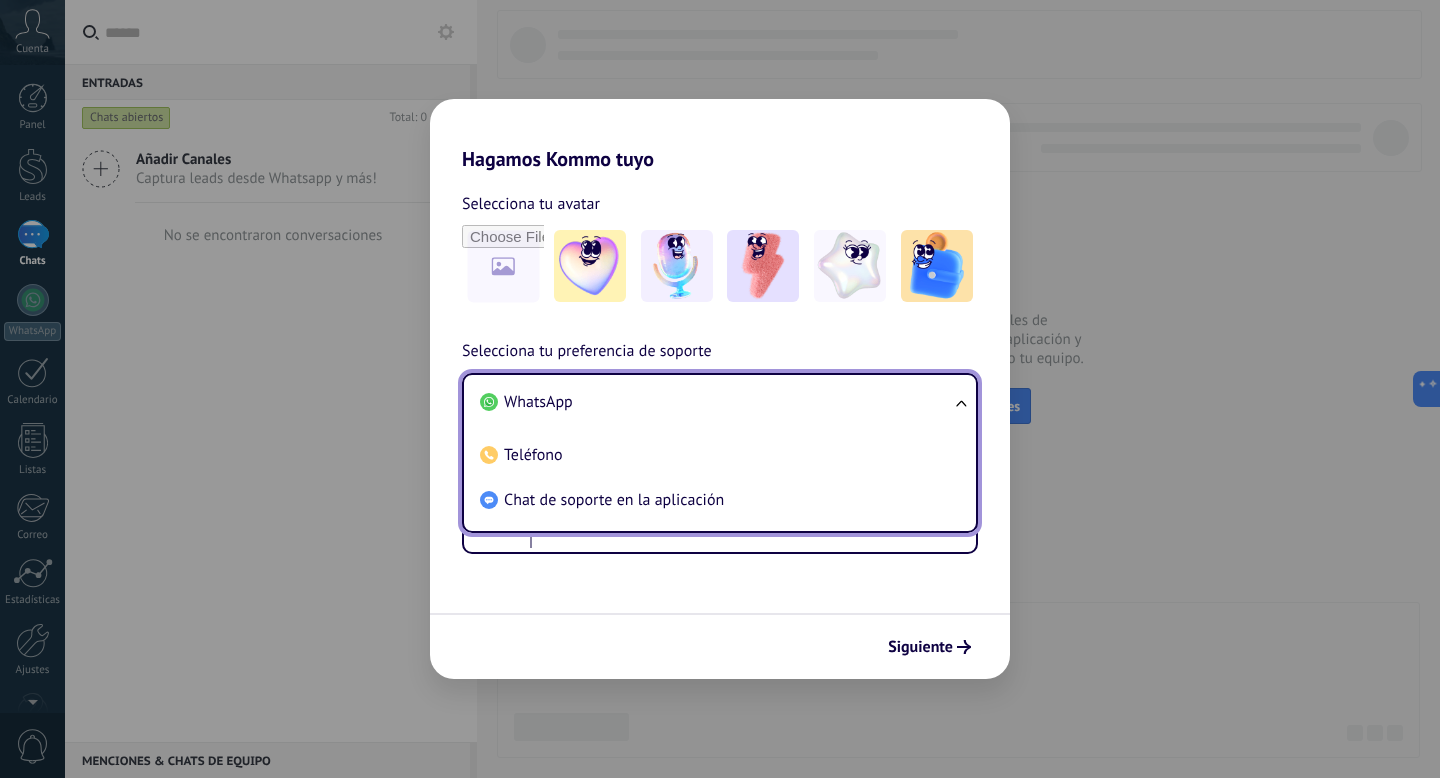 click on "Selecciona tu avatar Selecciona tu preferencia de soporte WhatsApp WhatsApp Teléfono Chat de soporte en la aplicación Número de teléfono [PHONE]" at bounding box center (720, 362) 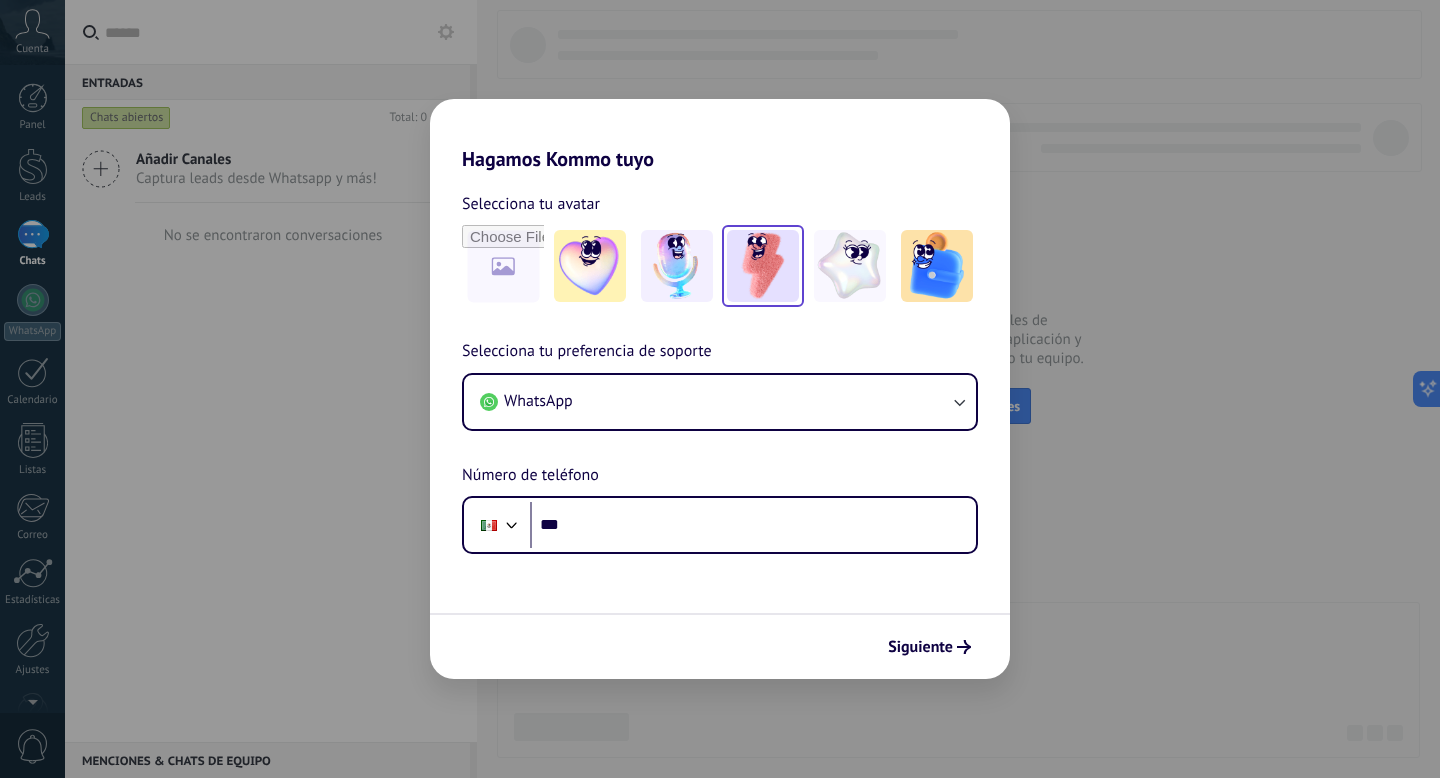 click at bounding box center (763, 266) 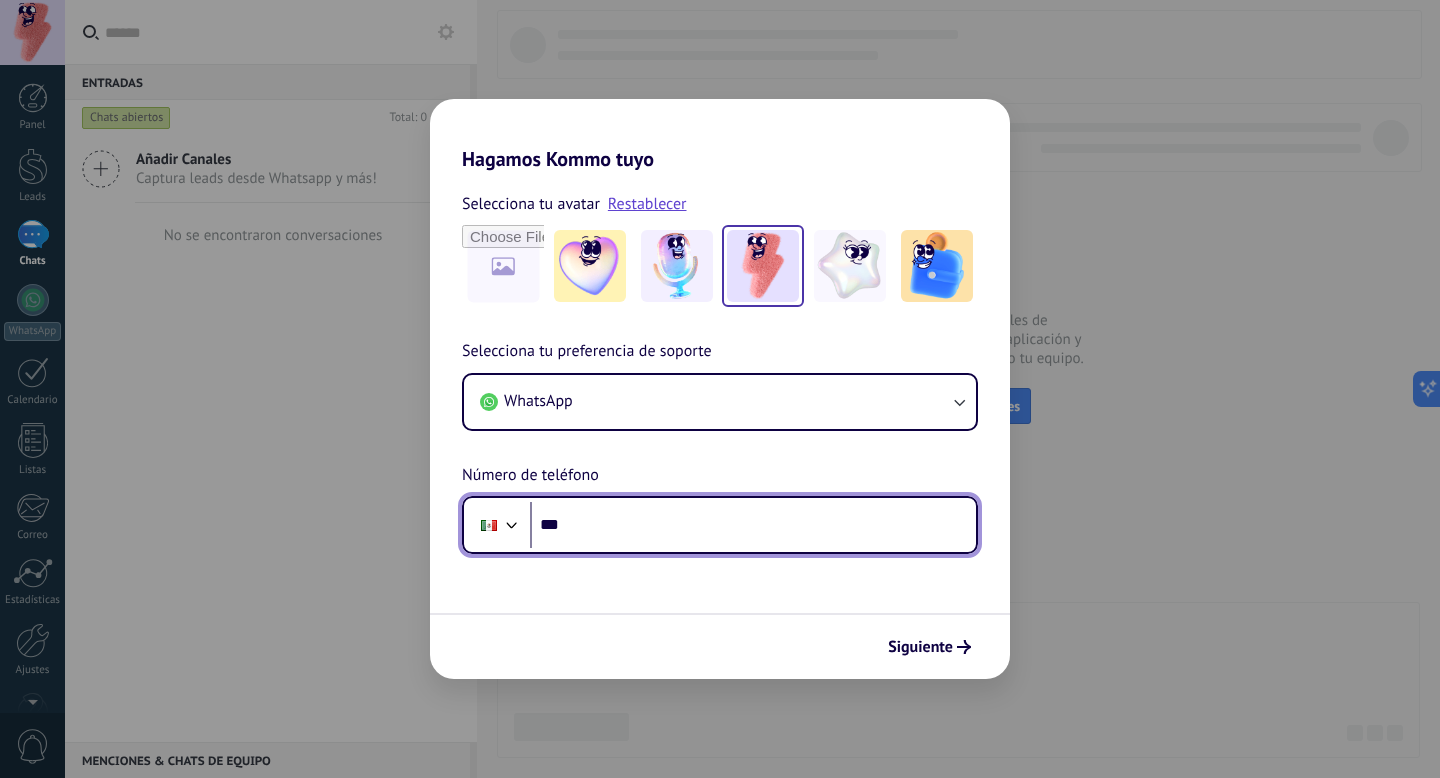 click on "***" at bounding box center (753, 525) 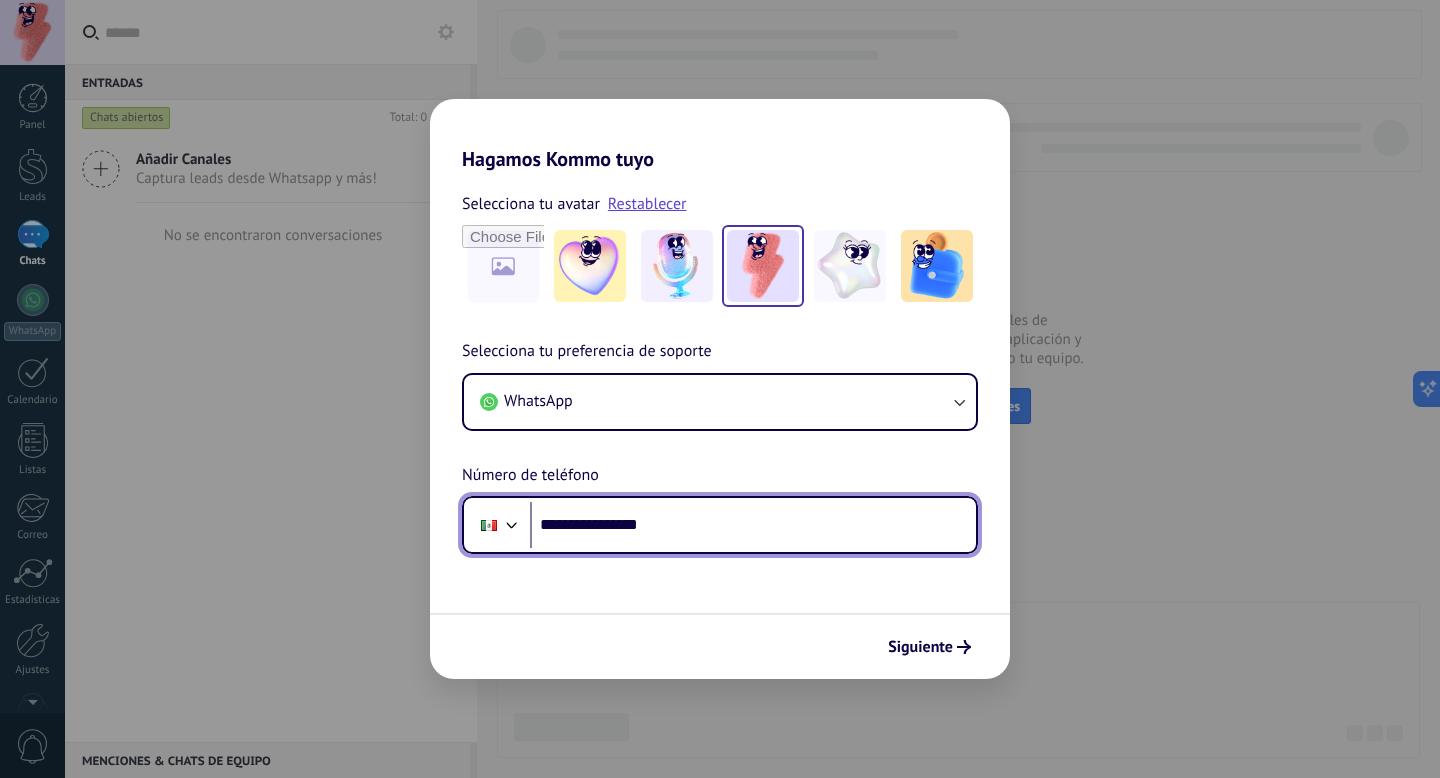 type on "**********" 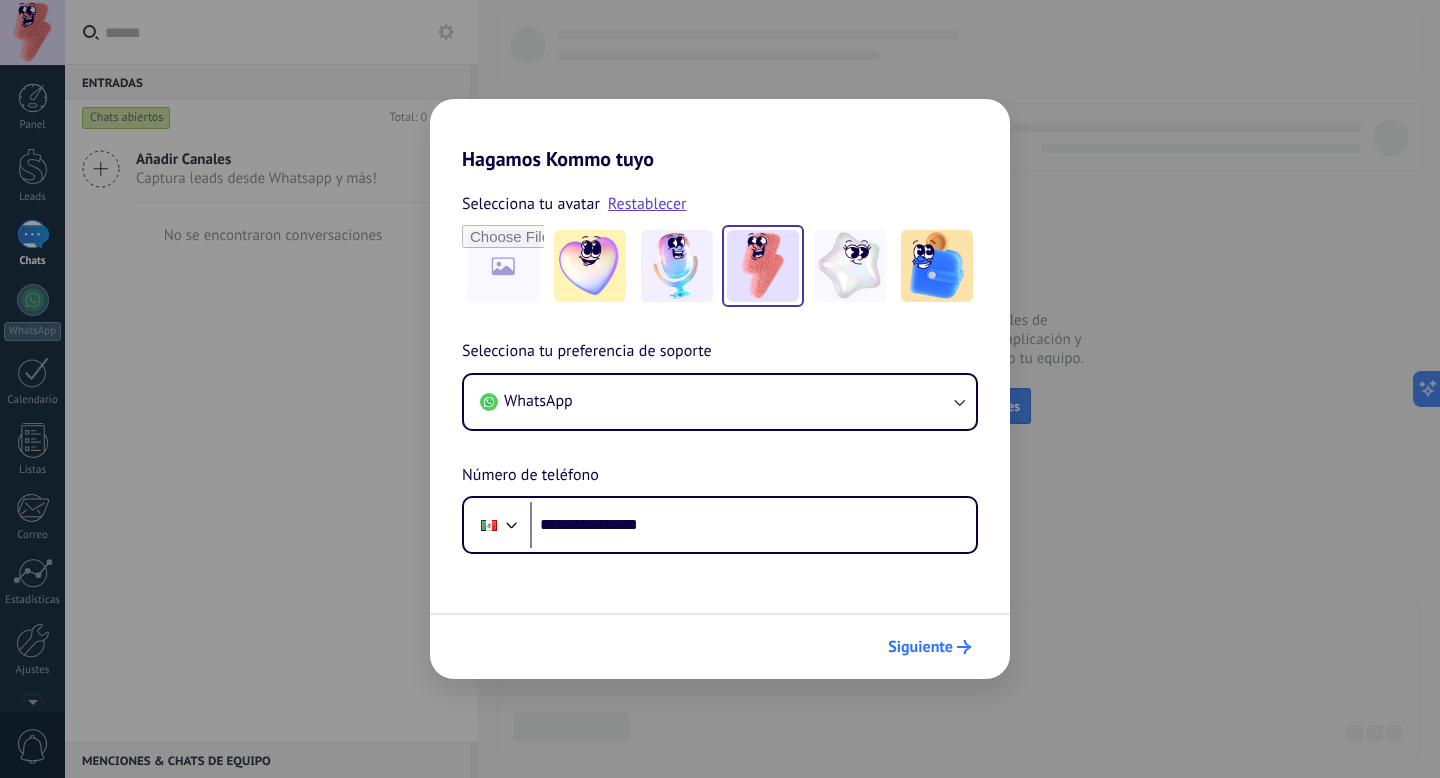 click on "Siguiente" at bounding box center [920, 647] 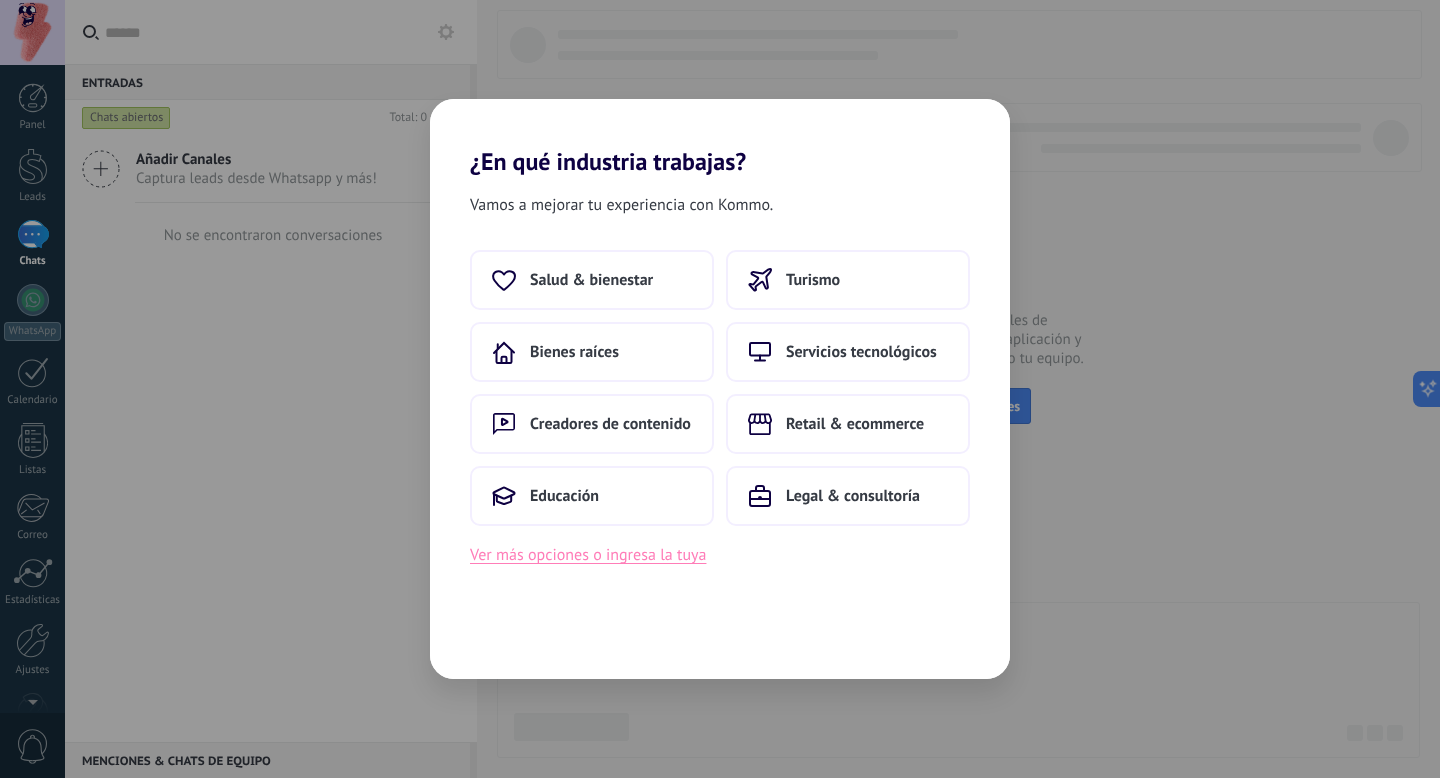 click on "Ver más opciones o ingresa la tuya" at bounding box center [588, 555] 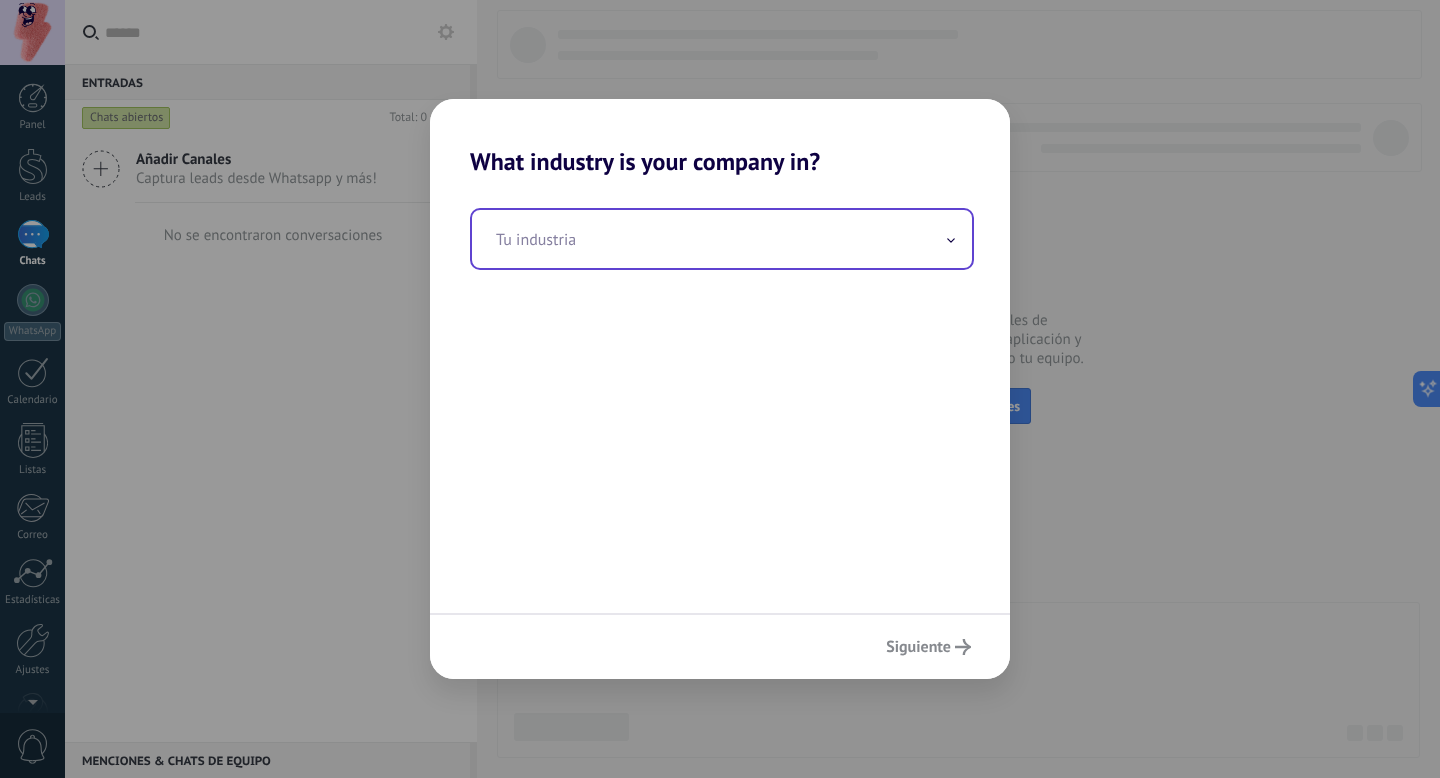click at bounding box center (722, 239) 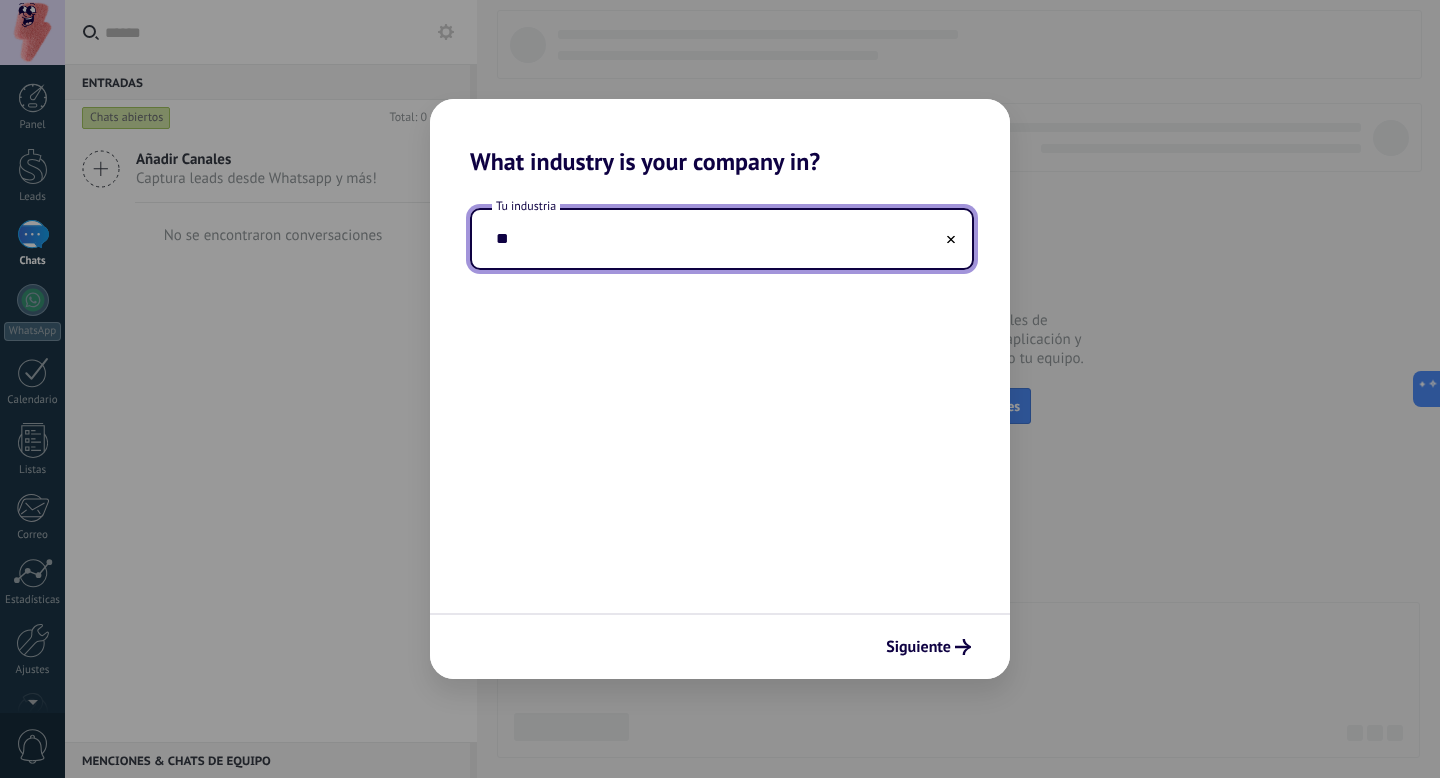 type on "*" 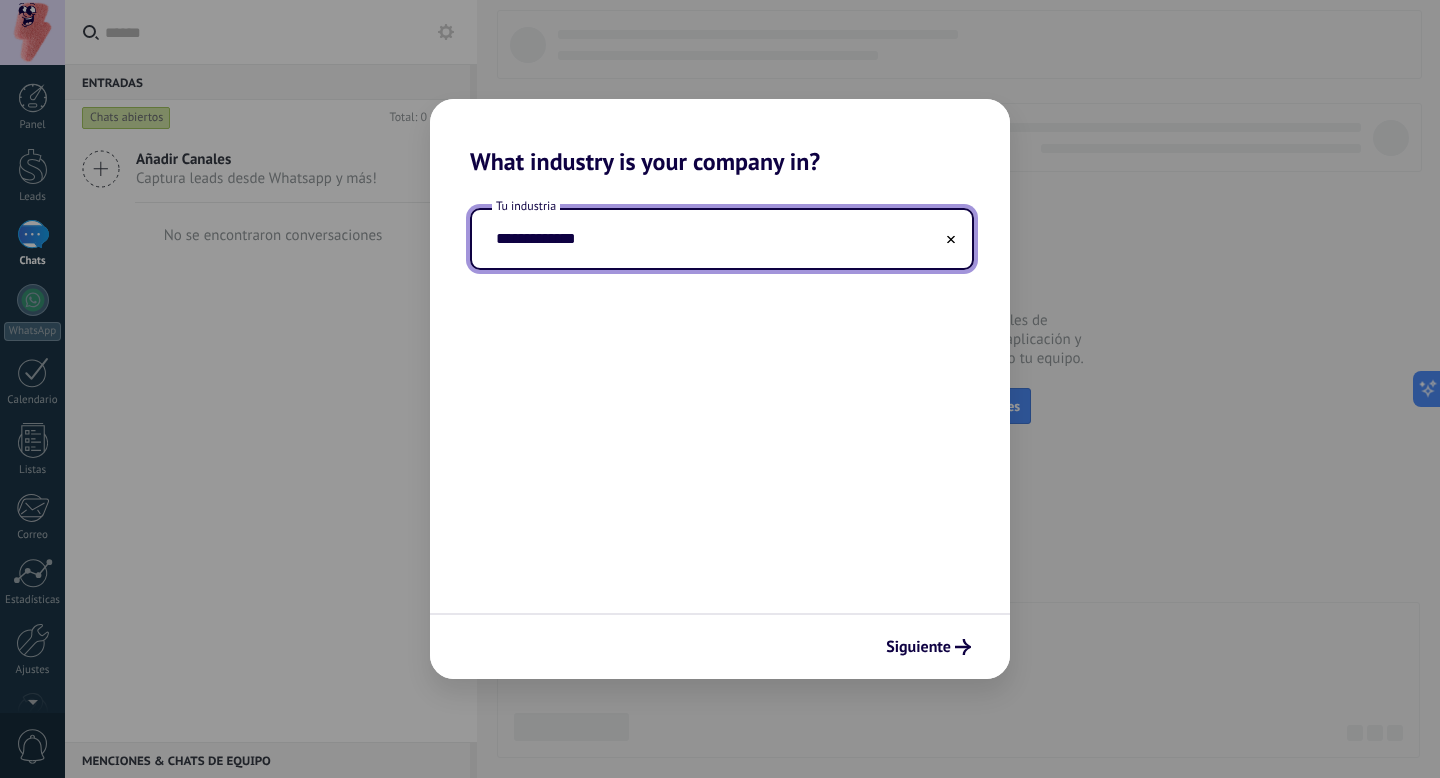 type on "**********" 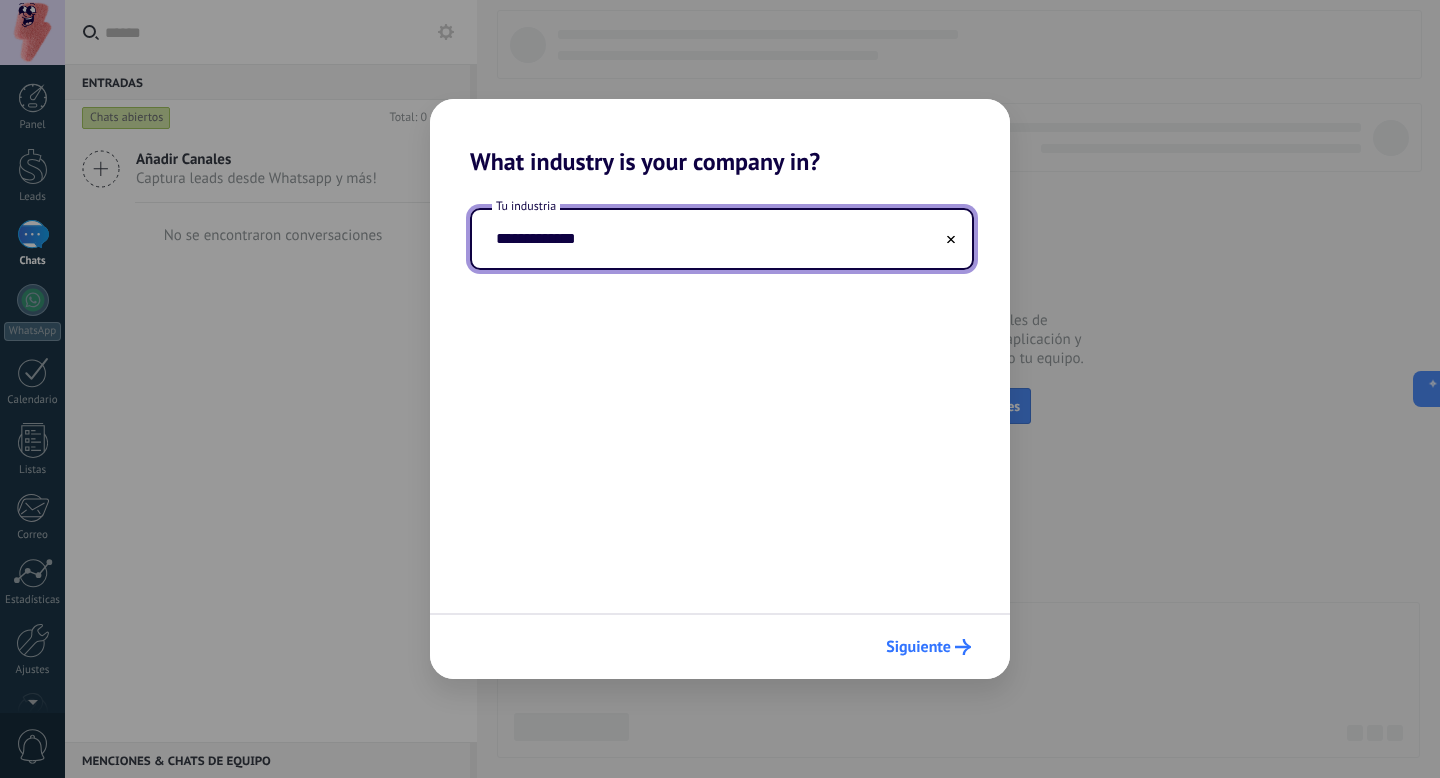 click on "Siguiente" at bounding box center [918, 647] 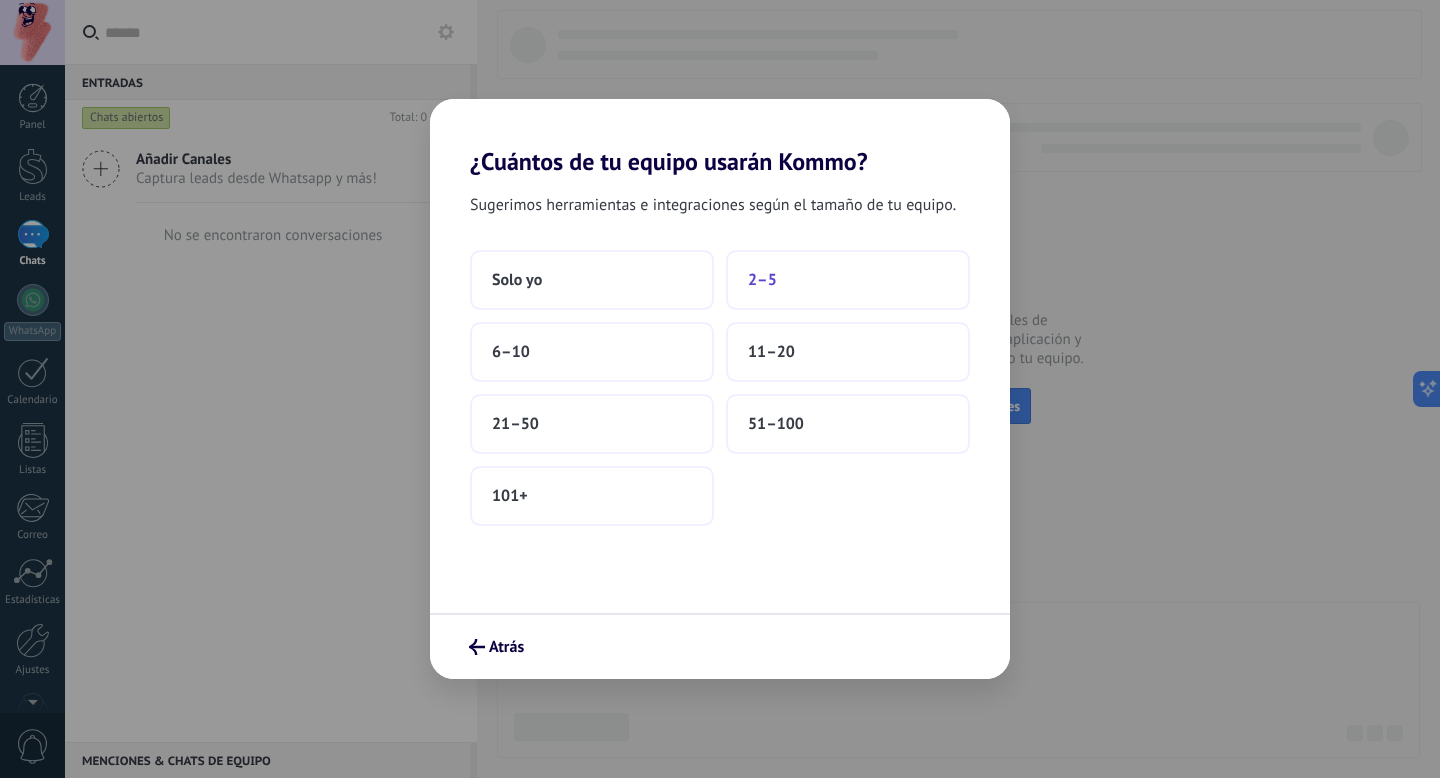 click on "2–5" at bounding box center [848, 280] 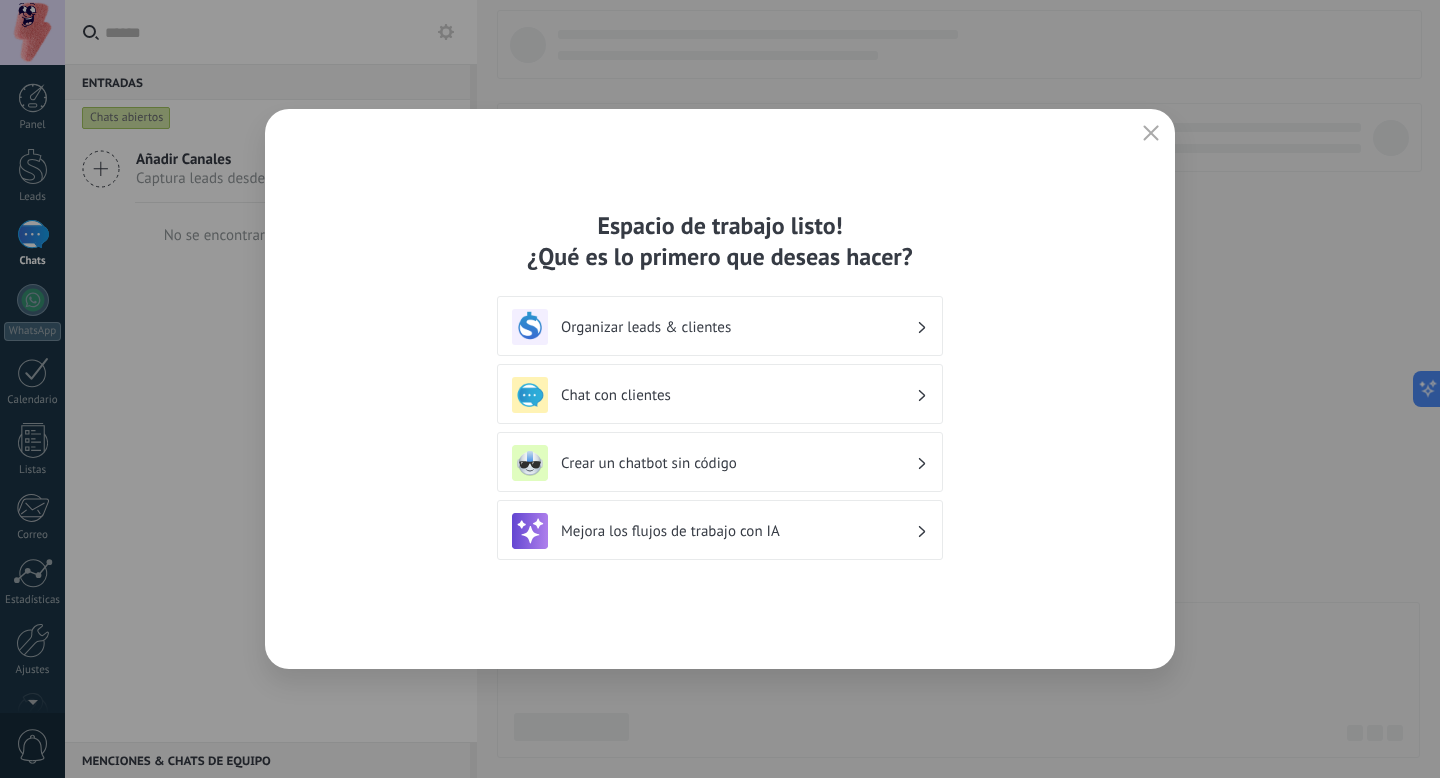 click on "Chat con clientes" at bounding box center [720, 395] 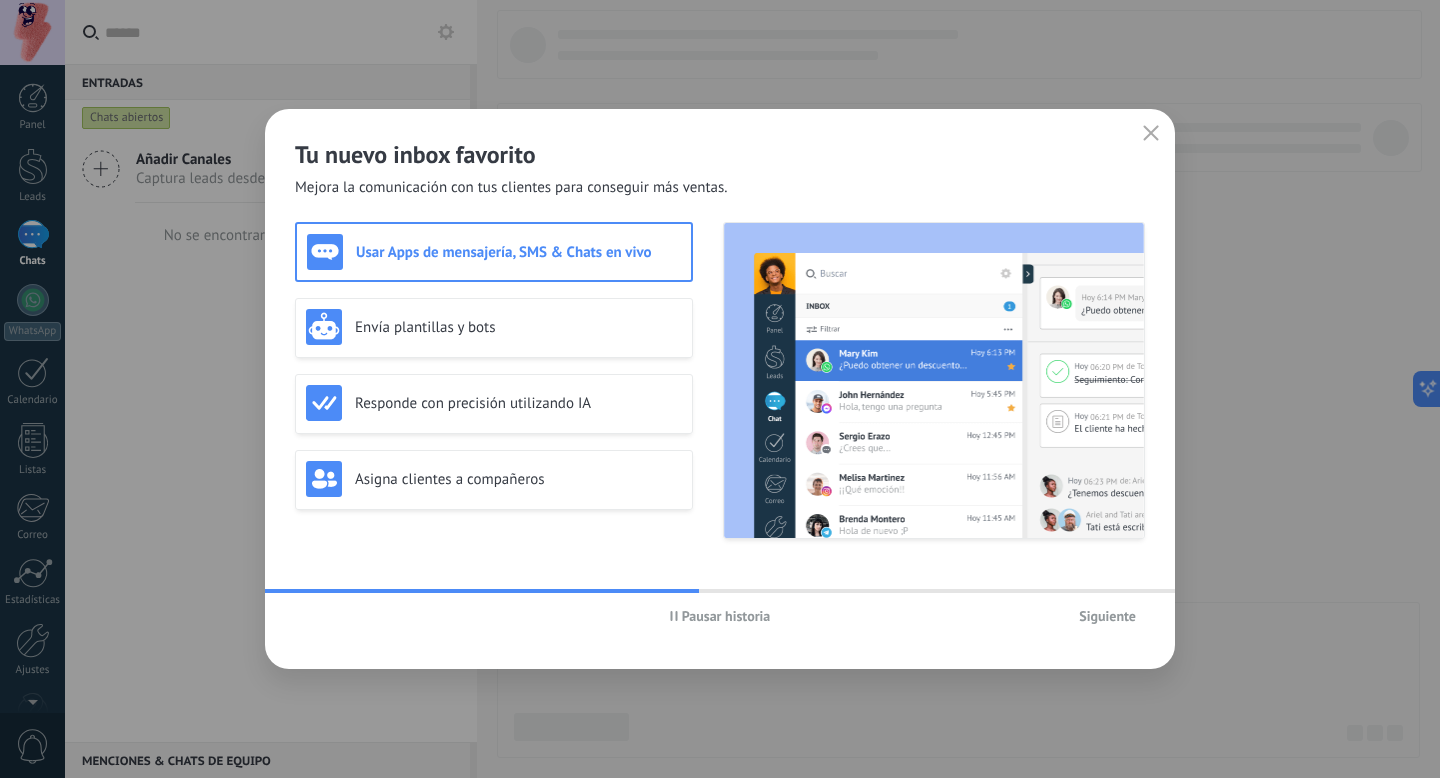click on "Pausar historia" at bounding box center [720, 616] 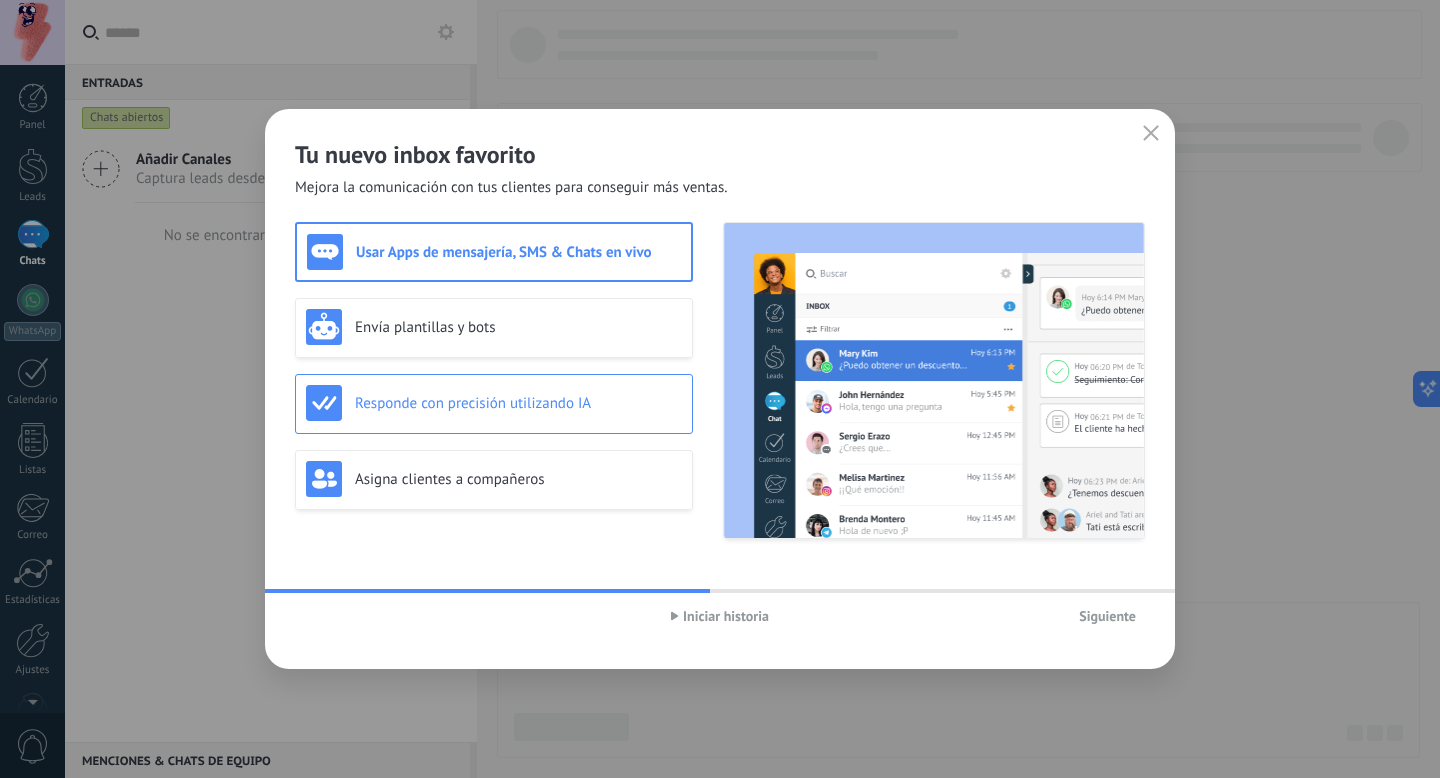 click on "Responde con precisión utilizando IA" at bounding box center (494, 403) 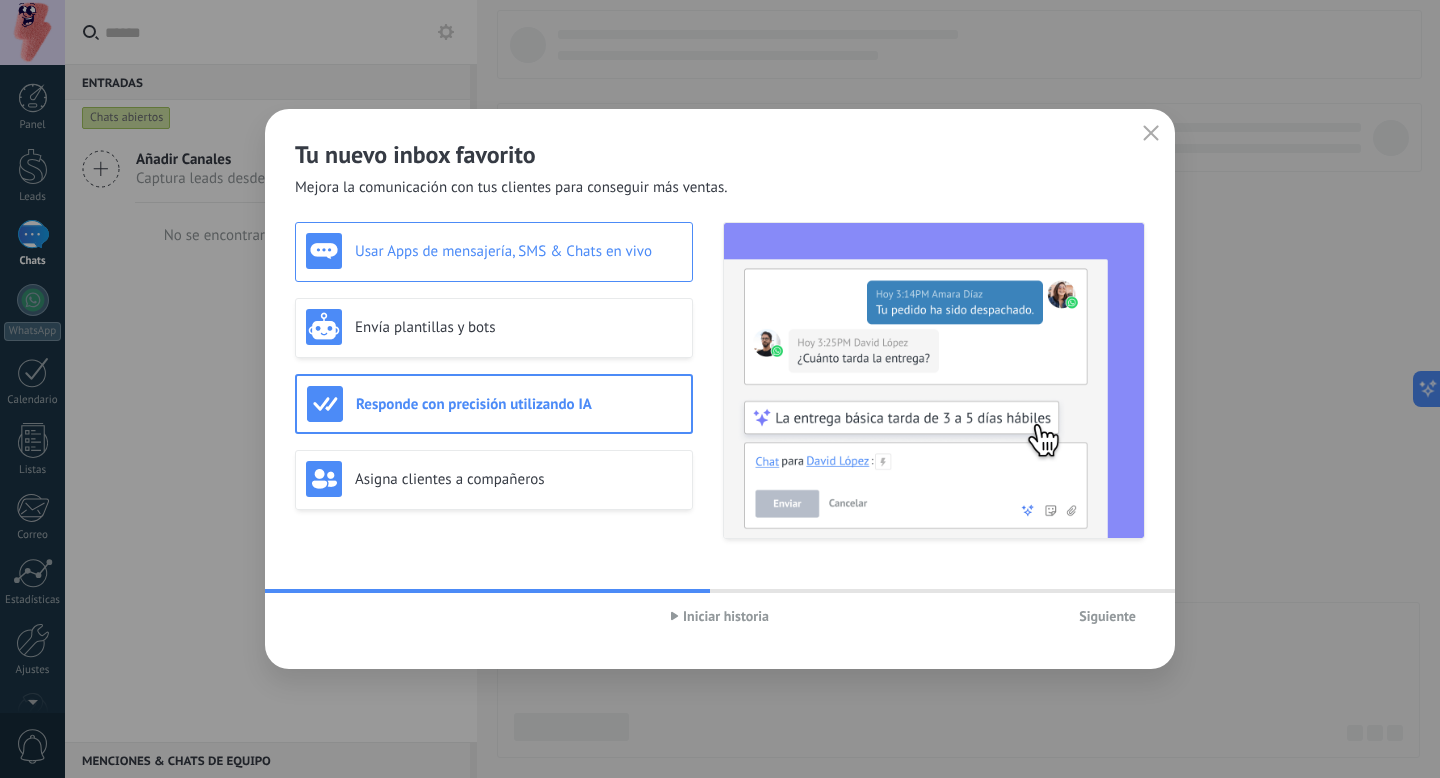 click on "Usar Apps de mensajería, SMS & Chats en vivo" at bounding box center [518, 251] 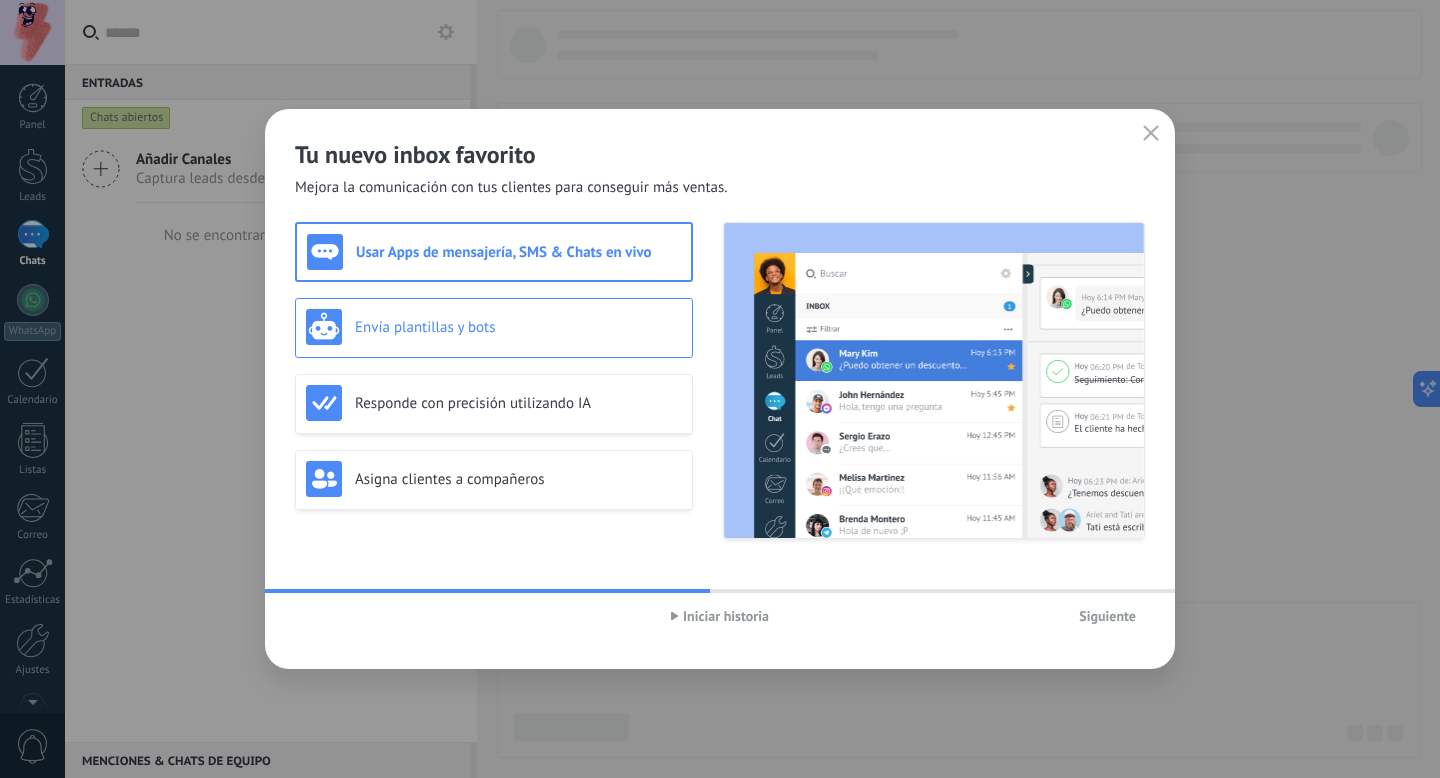 click on "Envía plantillas y bots" at bounding box center [494, 328] 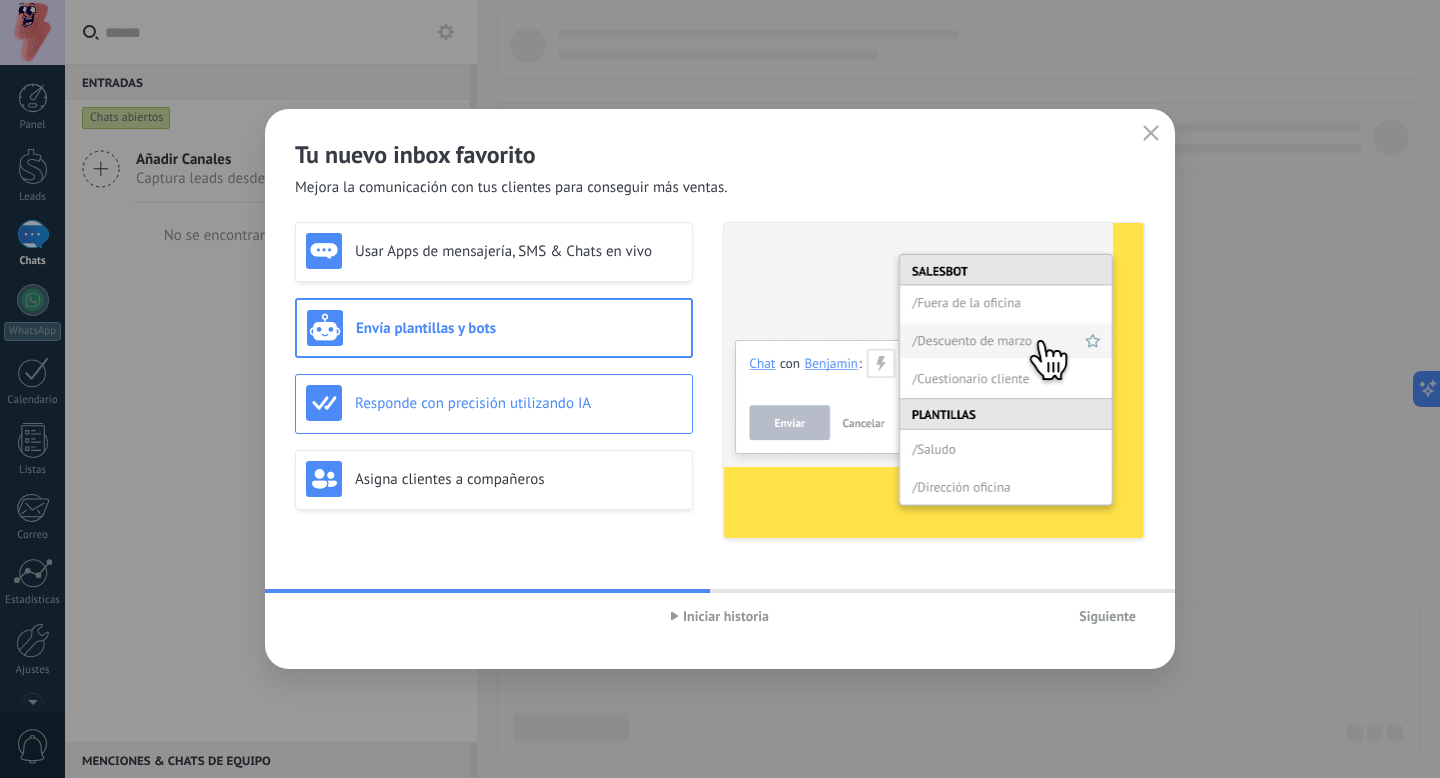 click on "Responde con precisión utilizando IA" at bounding box center [494, 403] 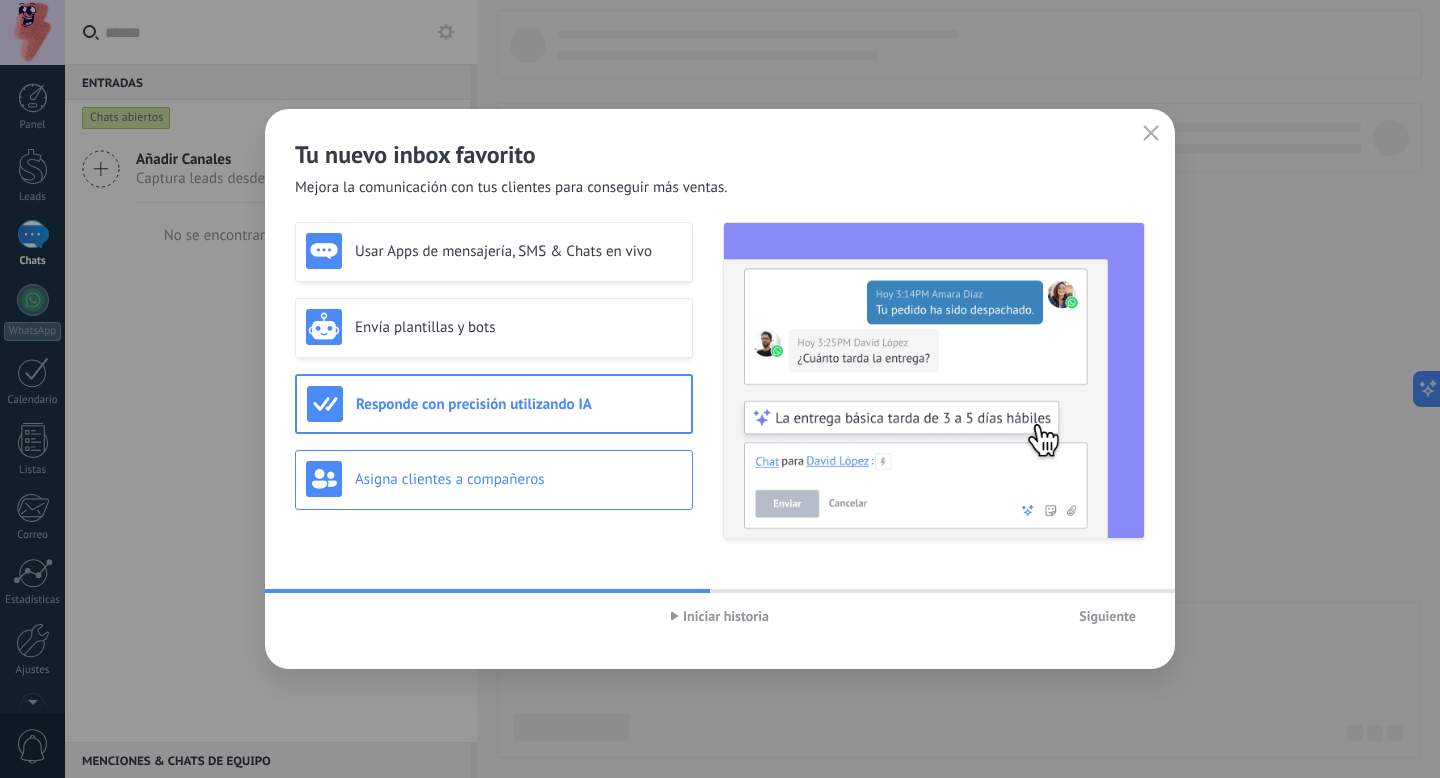 click on "Asigna clientes a compañeros" at bounding box center (494, 479) 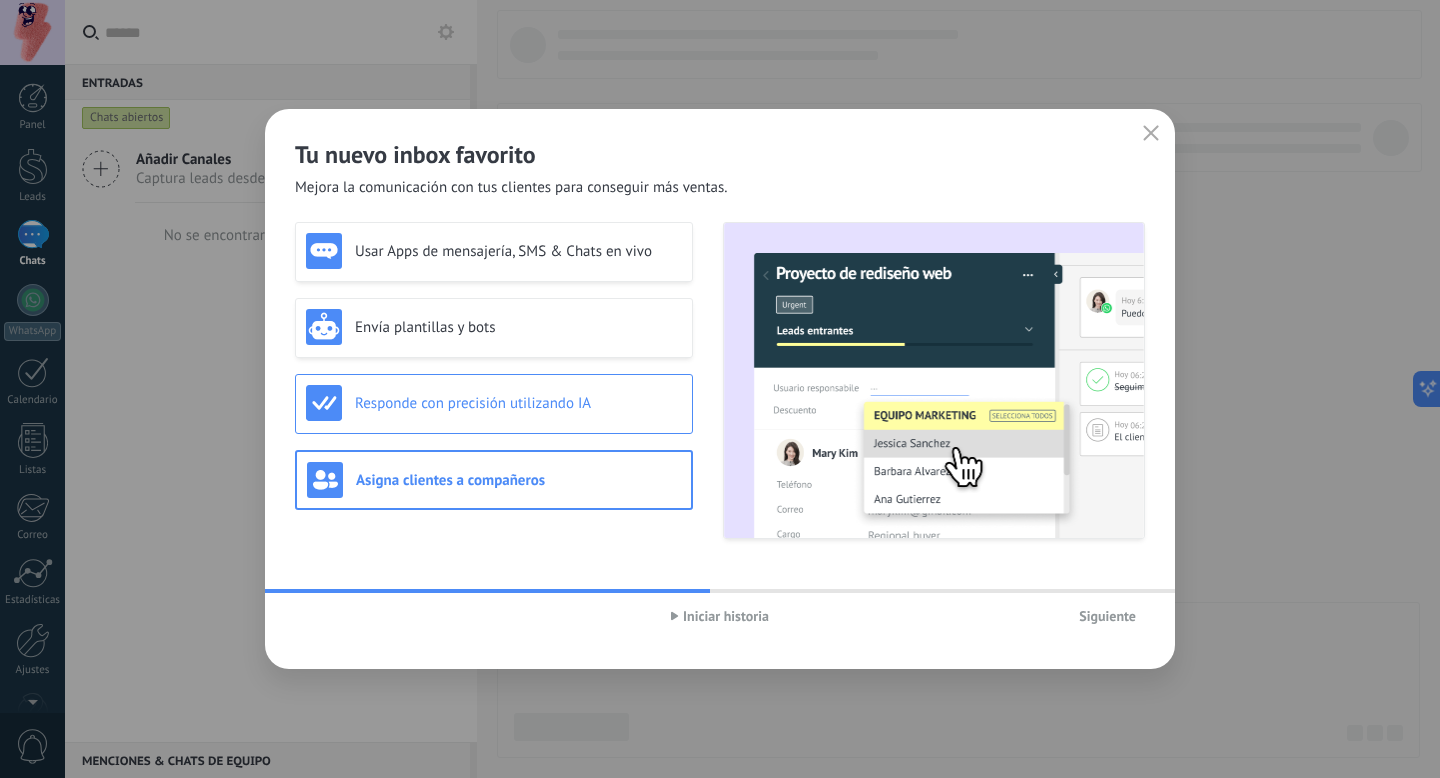 click on "Responde con precisión utilizando IA" at bounding box center [518, 403] 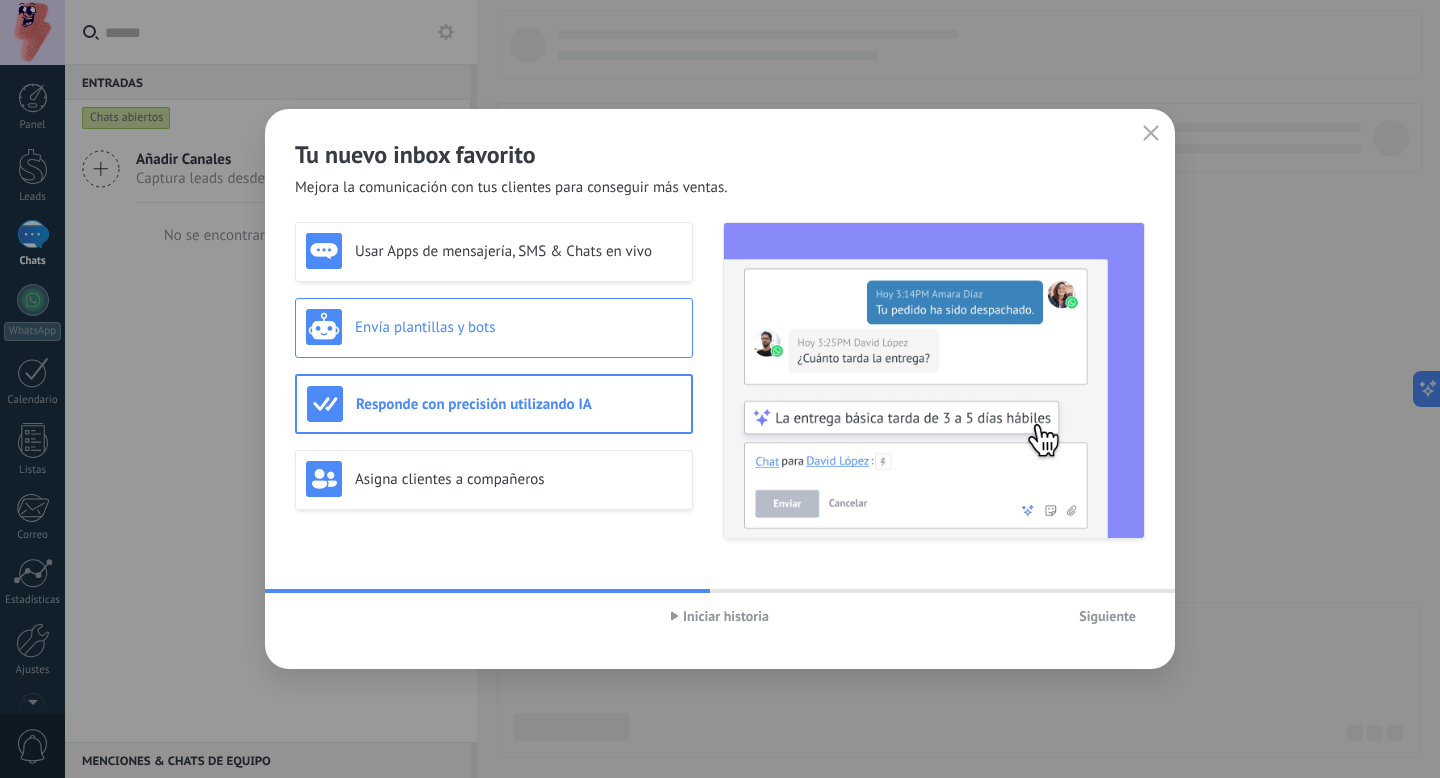 click on "Envía plantillas y bots" at bounding box center (494, 327) 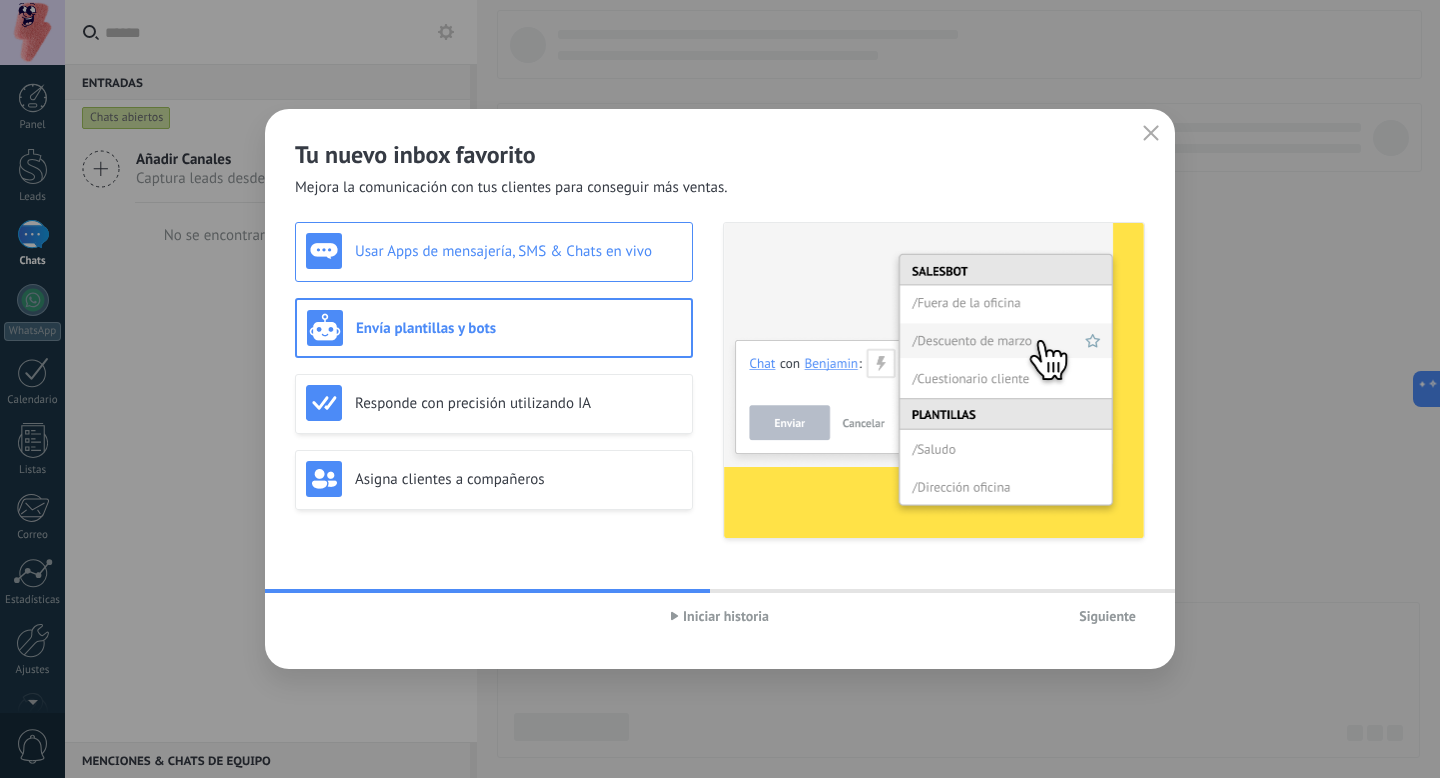 click on "Usar Apps de mensajería, SMS & Chats en vivo" at bounding box center (494, 251) 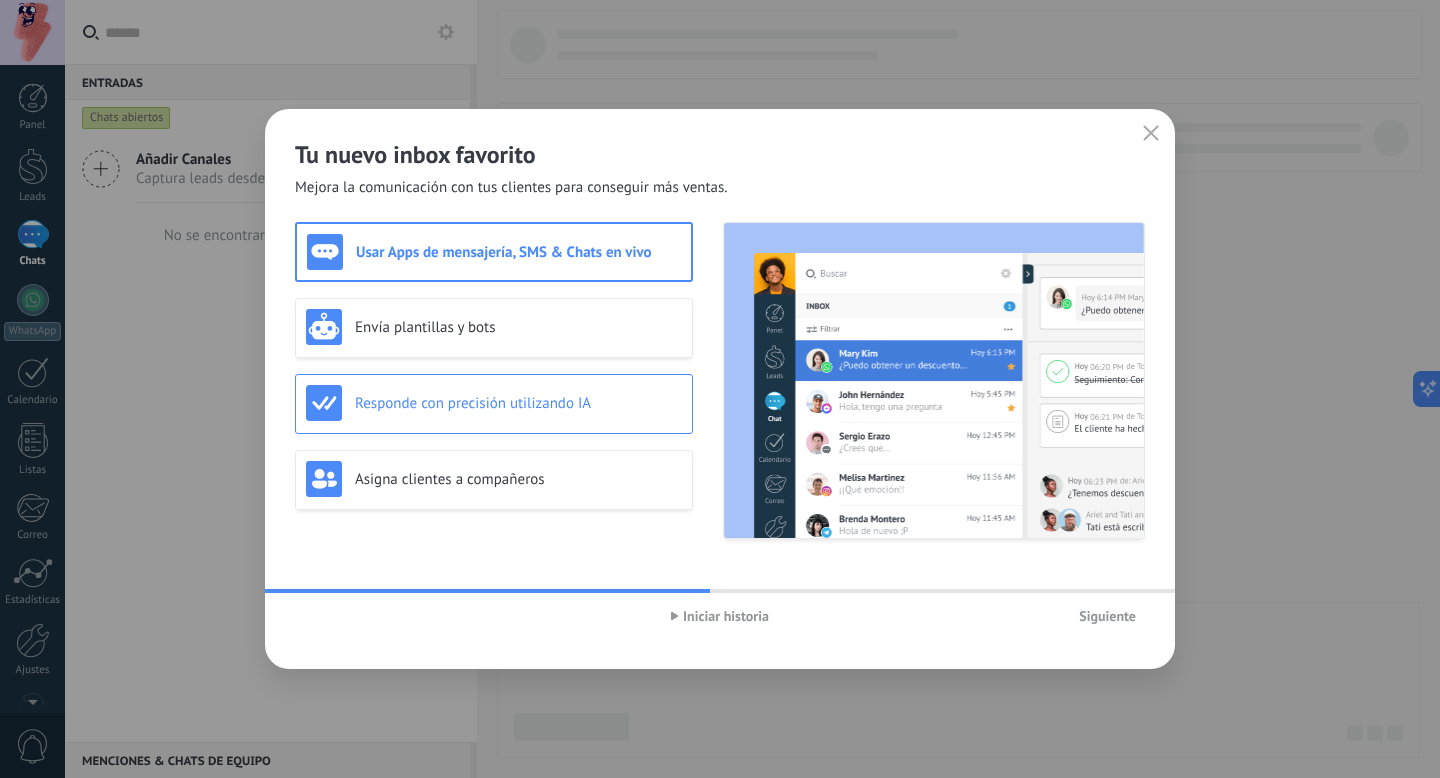 click on "Responde con precisión utilizando IA" at bounding box center (518, 403) 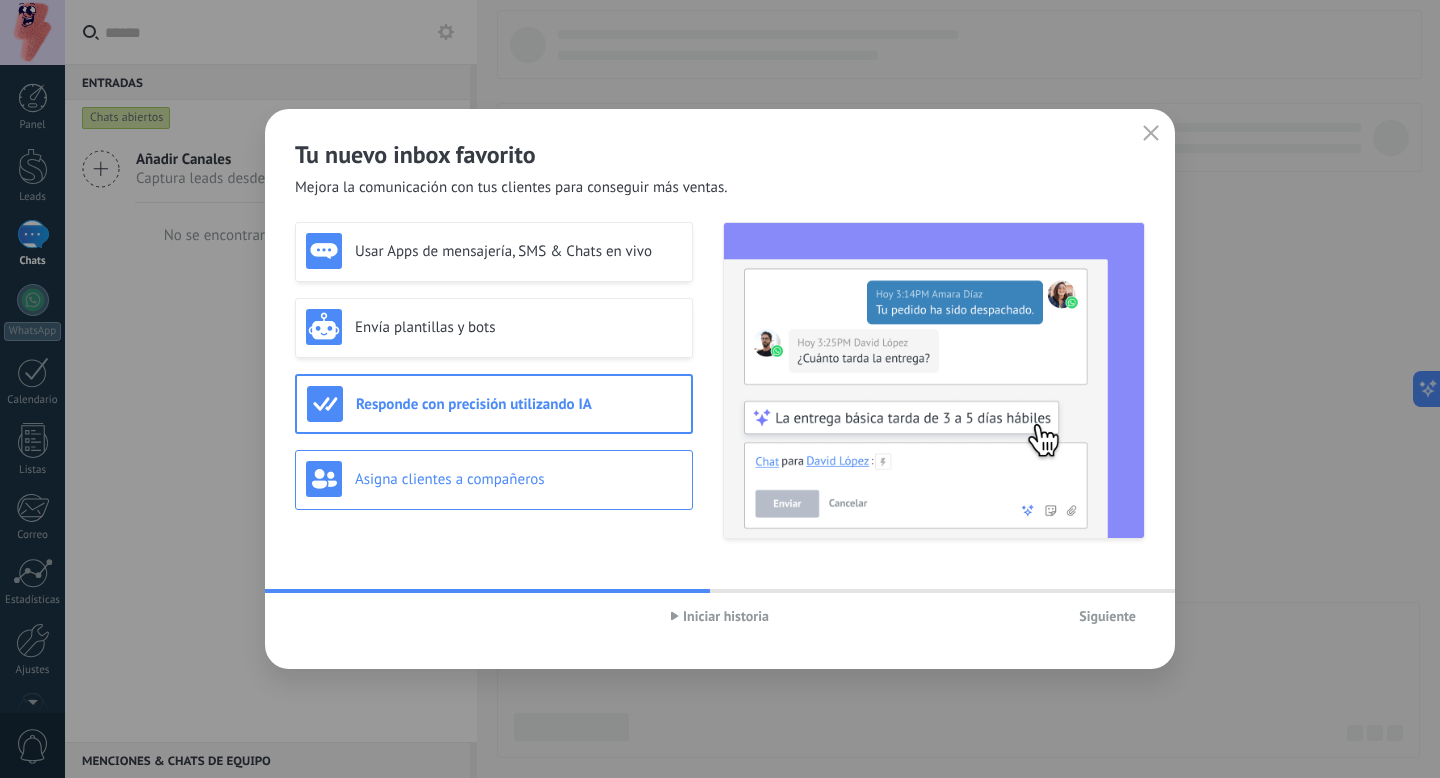click on "Asigna clientes a compañeros" at bounding box center [518, 479] 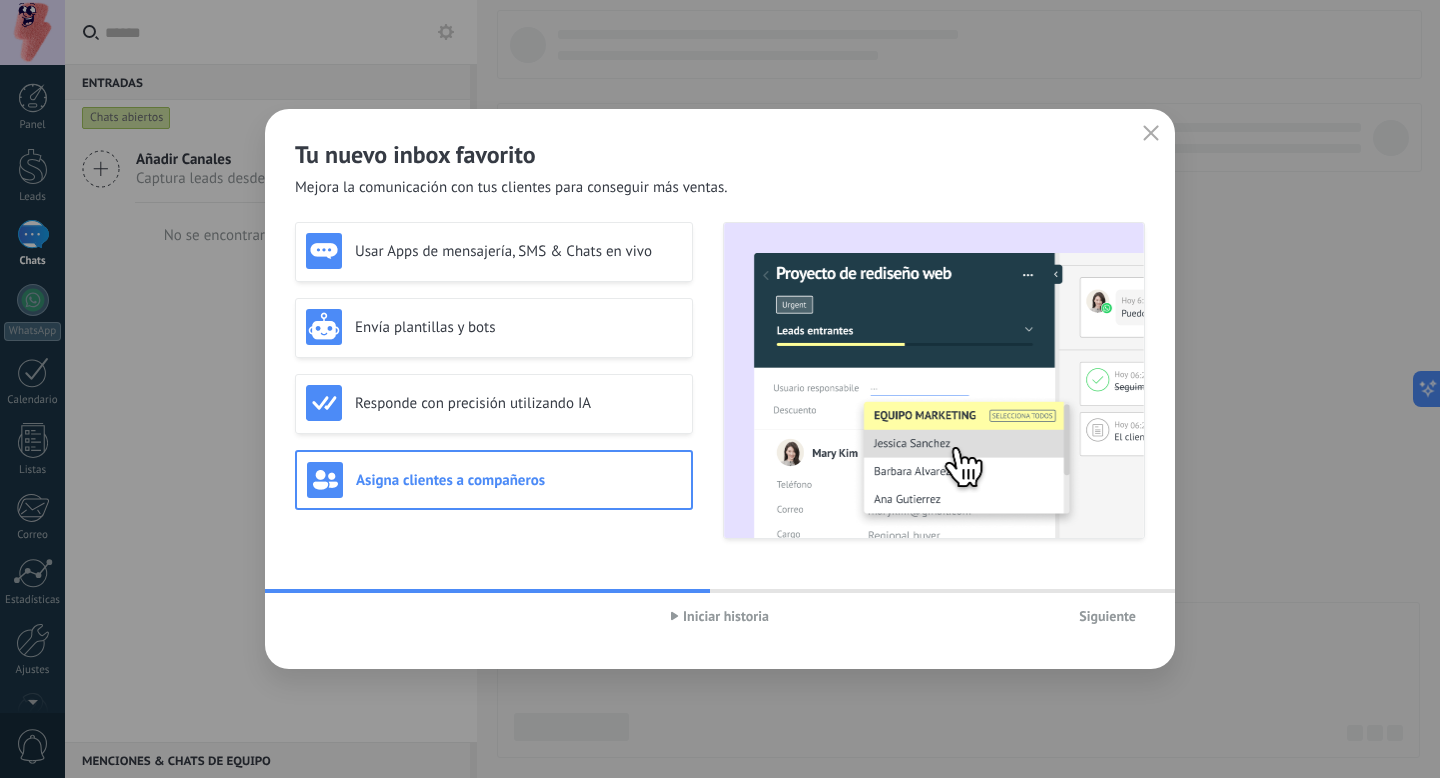 click on "Siguiente" at bounding box center (1107, 616) 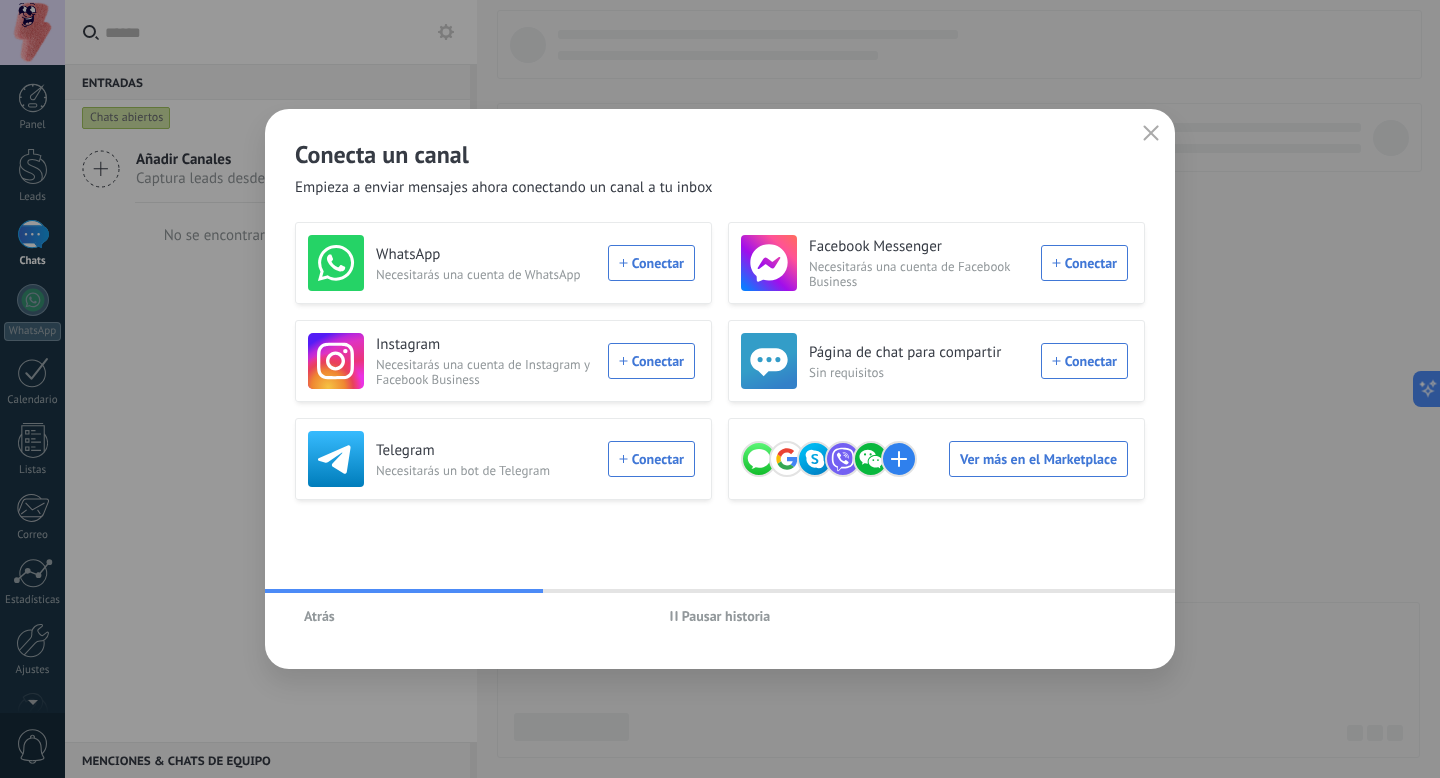 click on "Pausar historia" at bounding box center (726, 616) 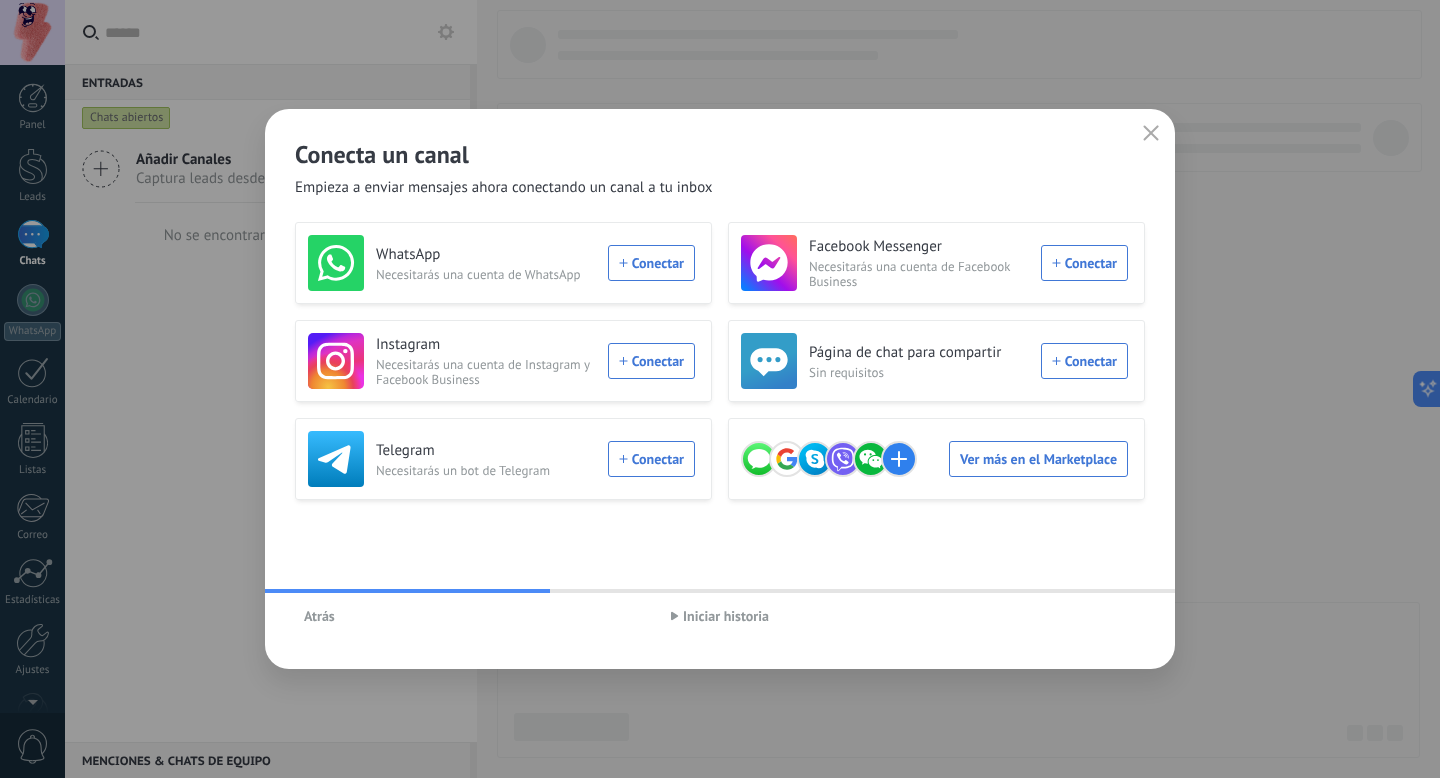 click 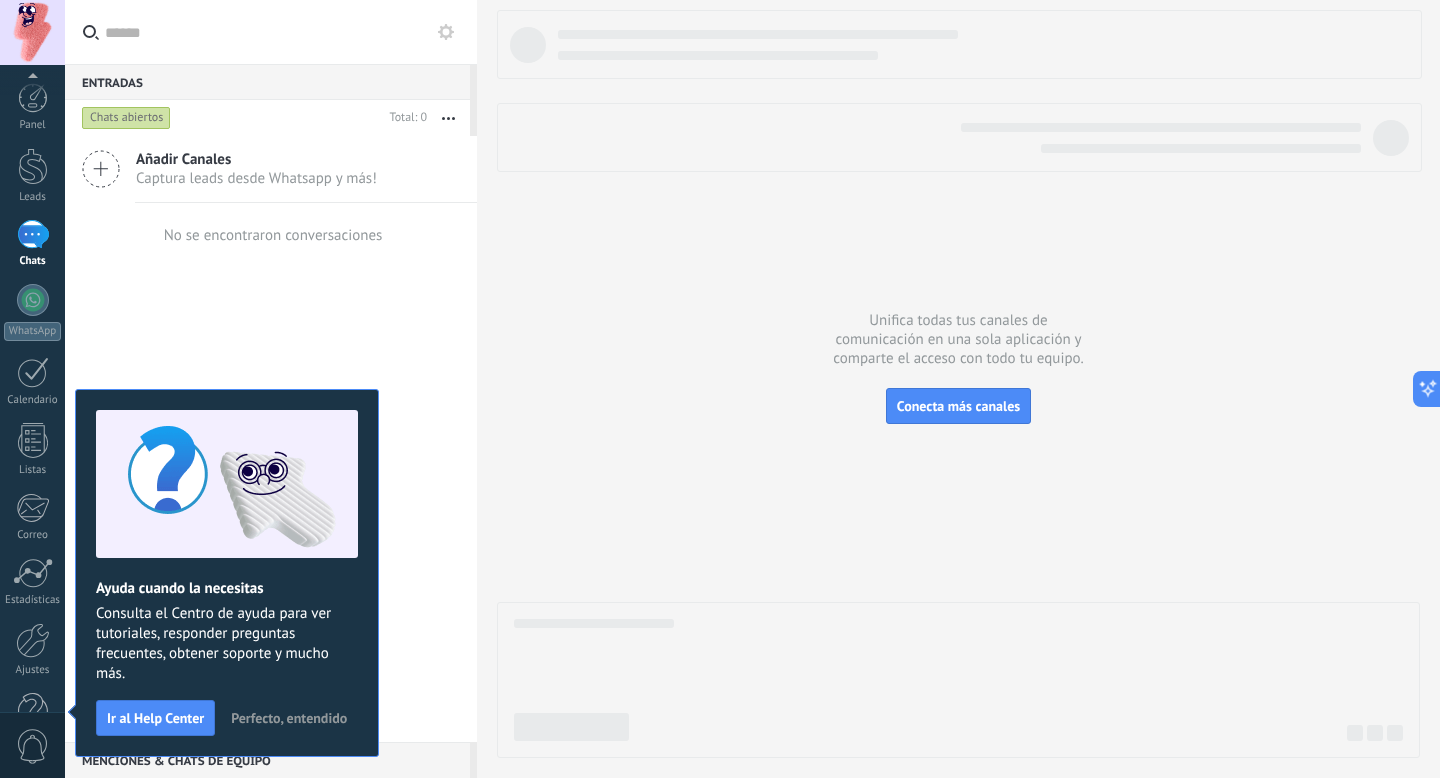 scroll, scrollTop: 54, scrollLeft: 0, axis: vertical 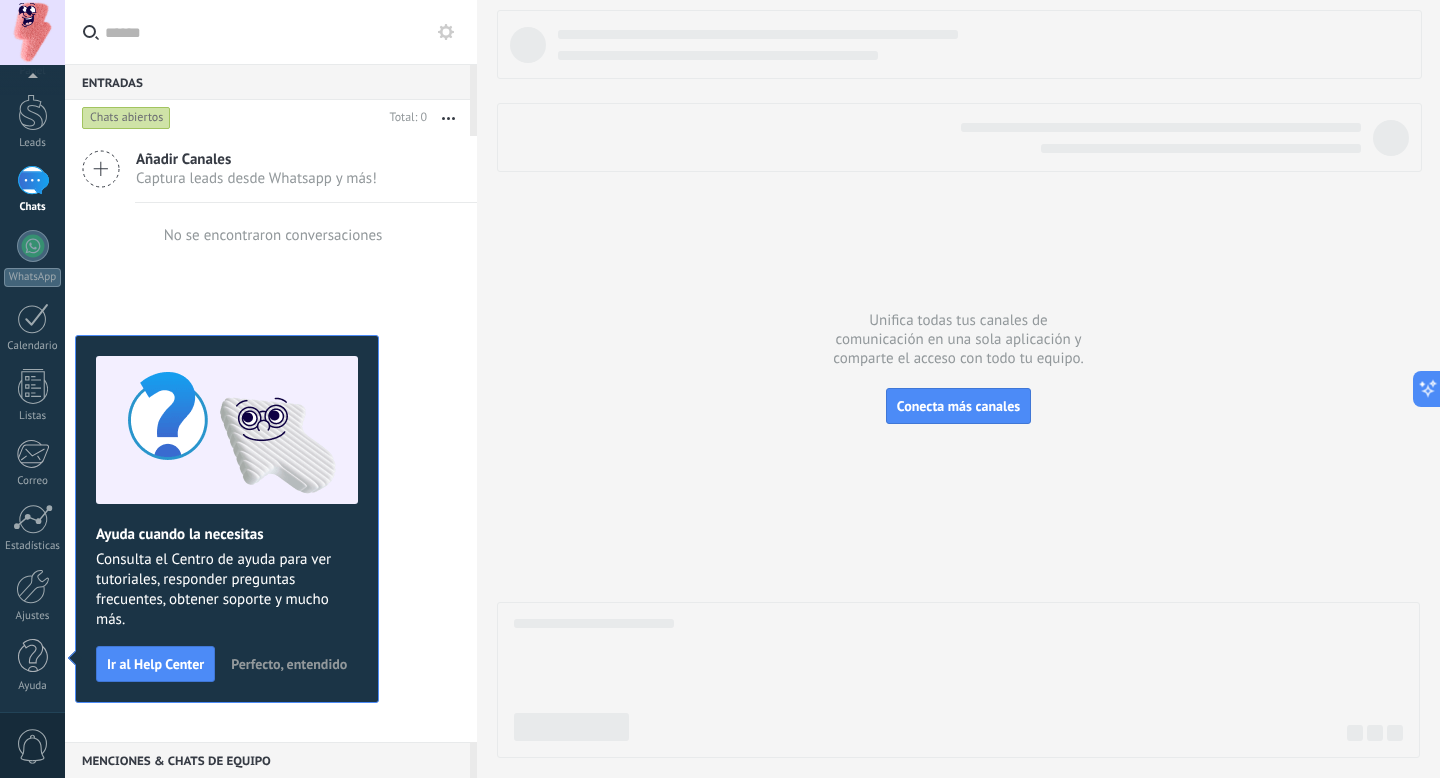 click on "Perfecto, entendido" at bounding box center (289, 664) 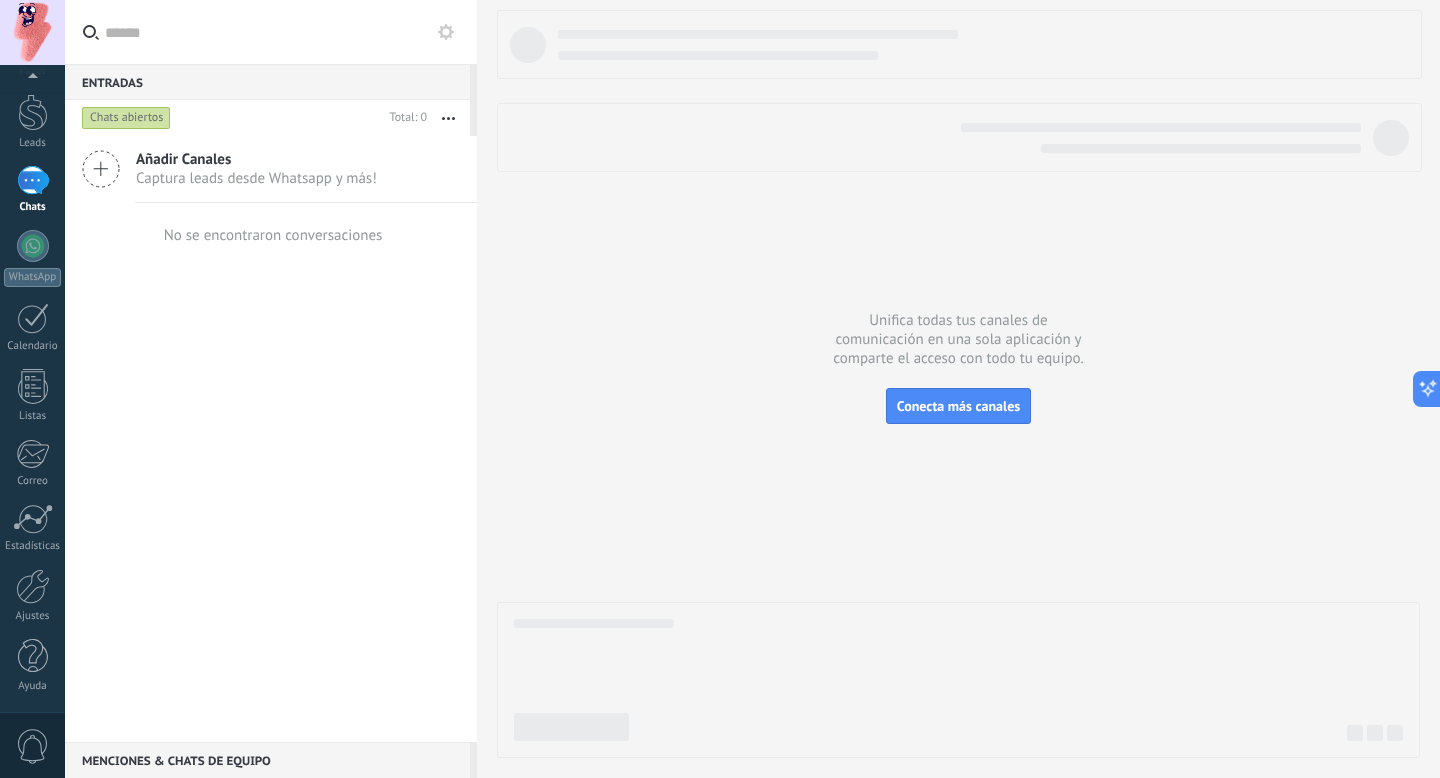 click 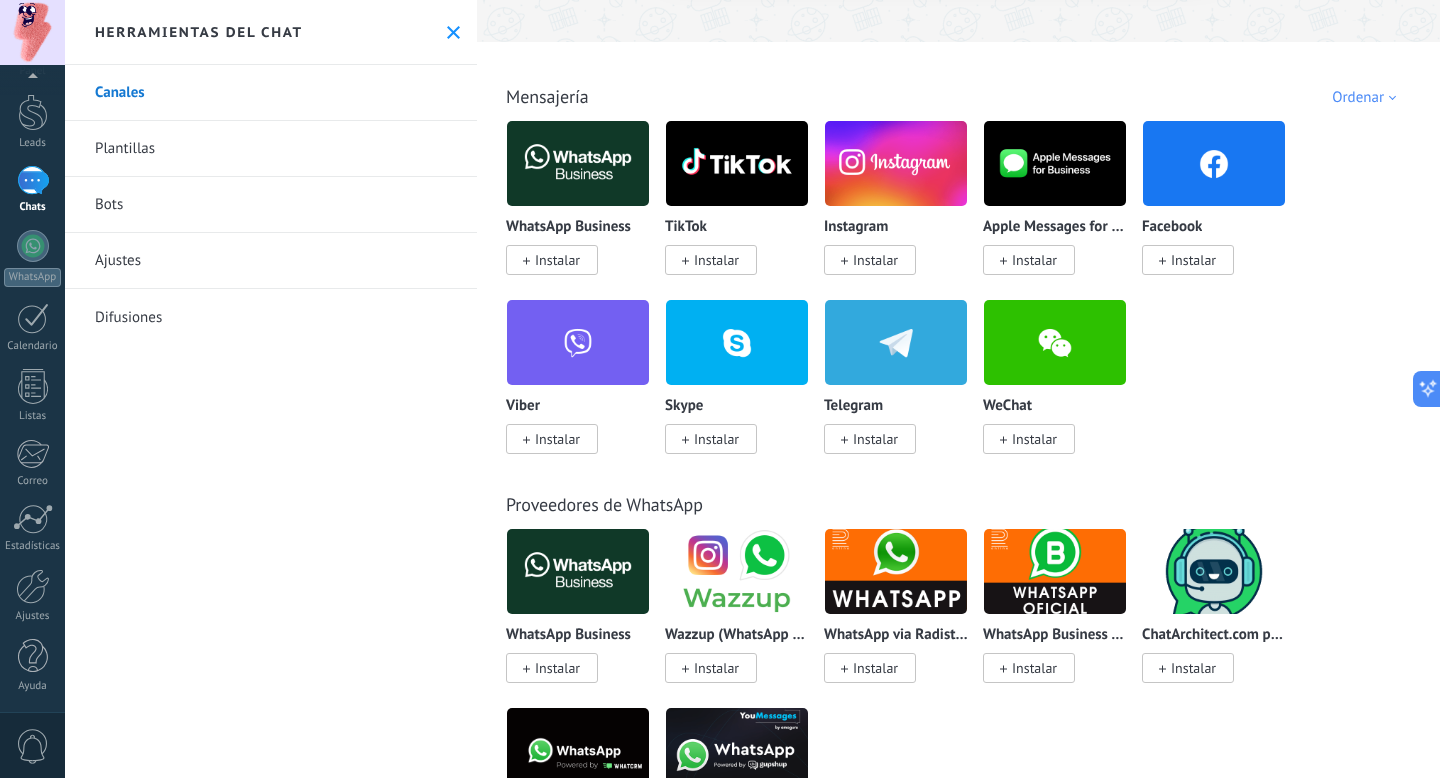 scroll, scrollTop: 292, scrollLeft: 0, axis: vertical 